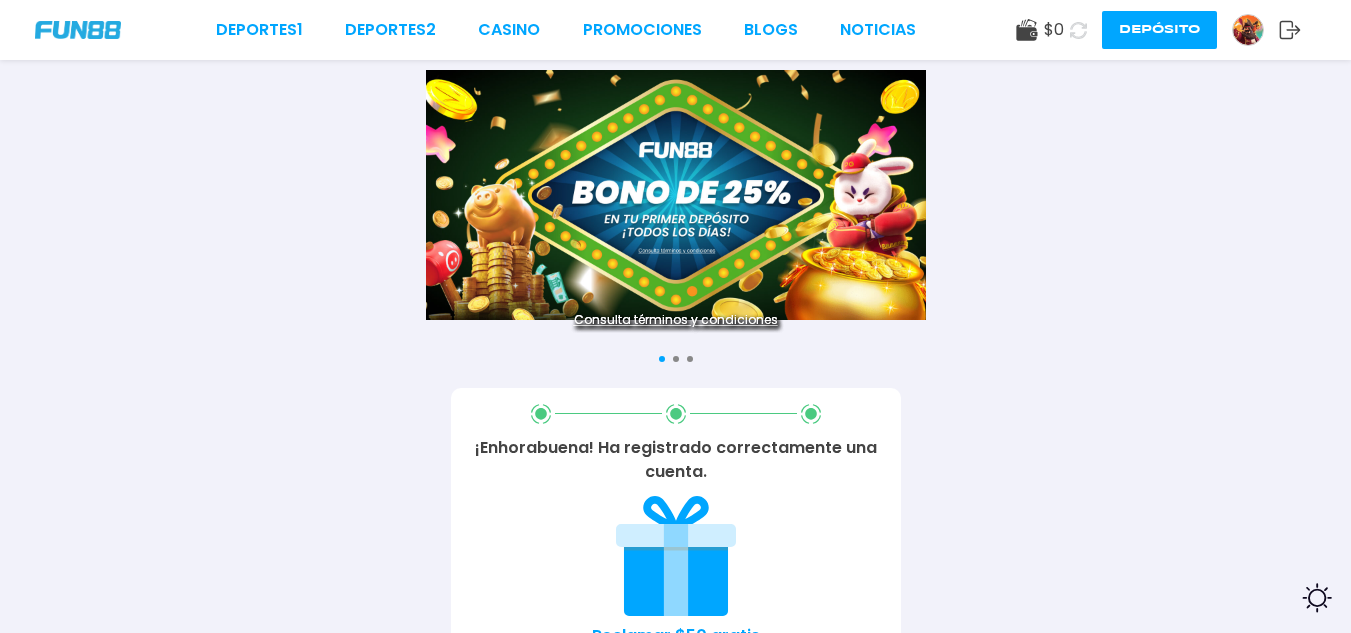 scroll, scrollTop: 640, scrollLeft: 0, axis: vertical 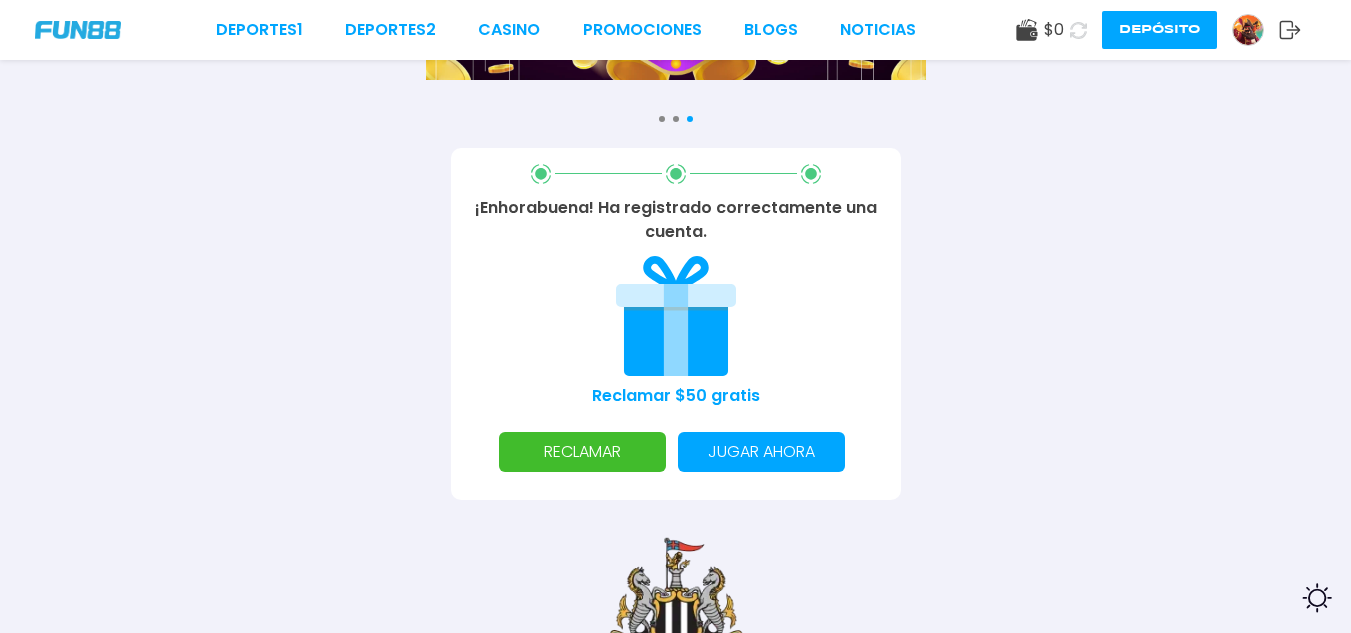 click on "RECLAMAR" at bounding box center (582, 452) 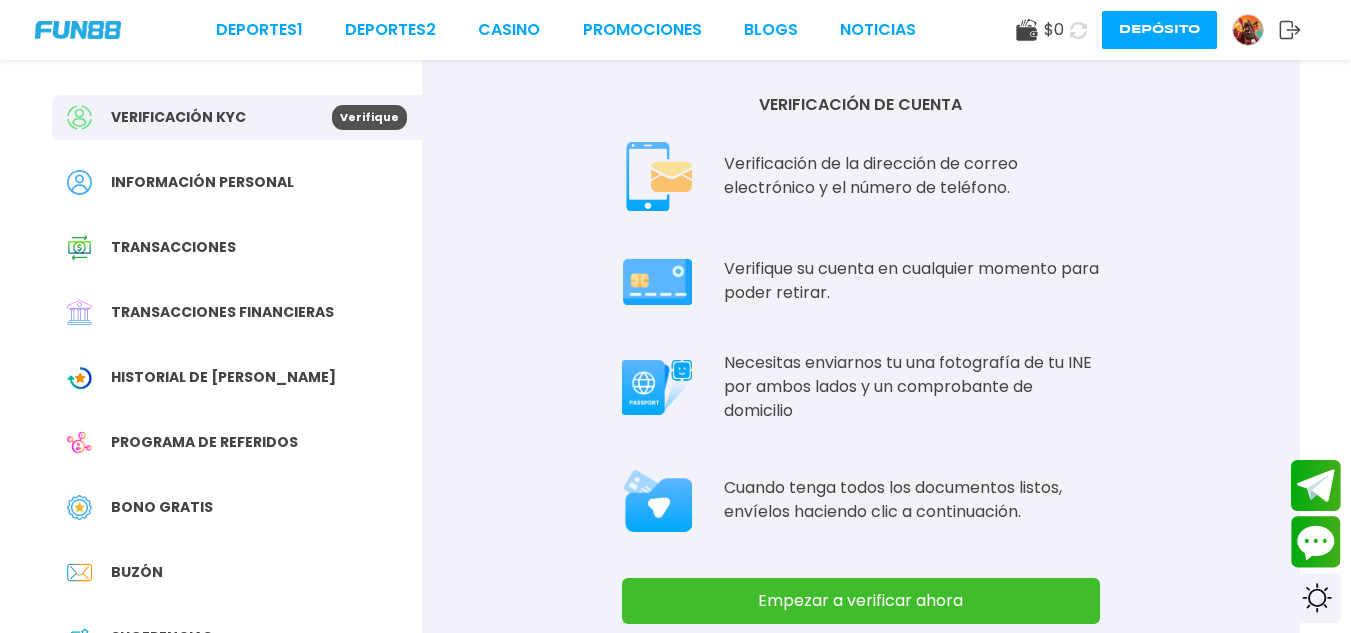scroll, scrollTop: 100, scrollLeft: 0, axis: vertical 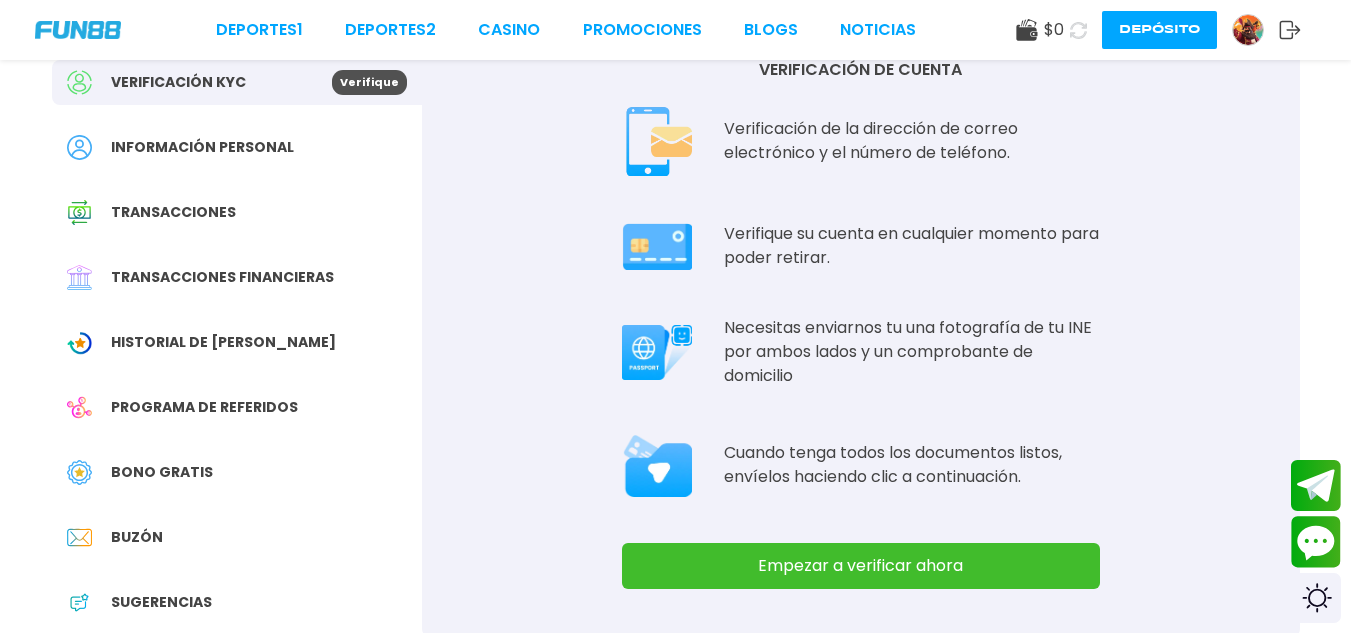 click on "Empezar a verificar ahora" at bounding box center (861, 566) 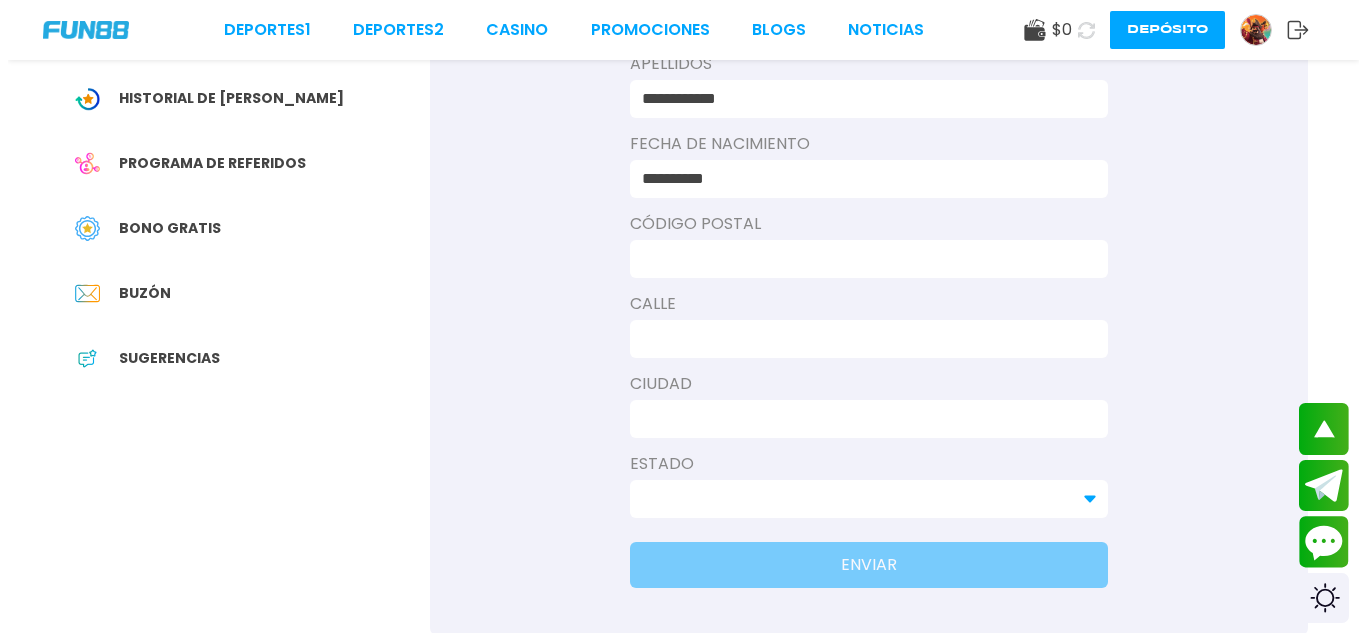 scroll, scrollTop: 400, scrollLeft: 0, axis: vertical 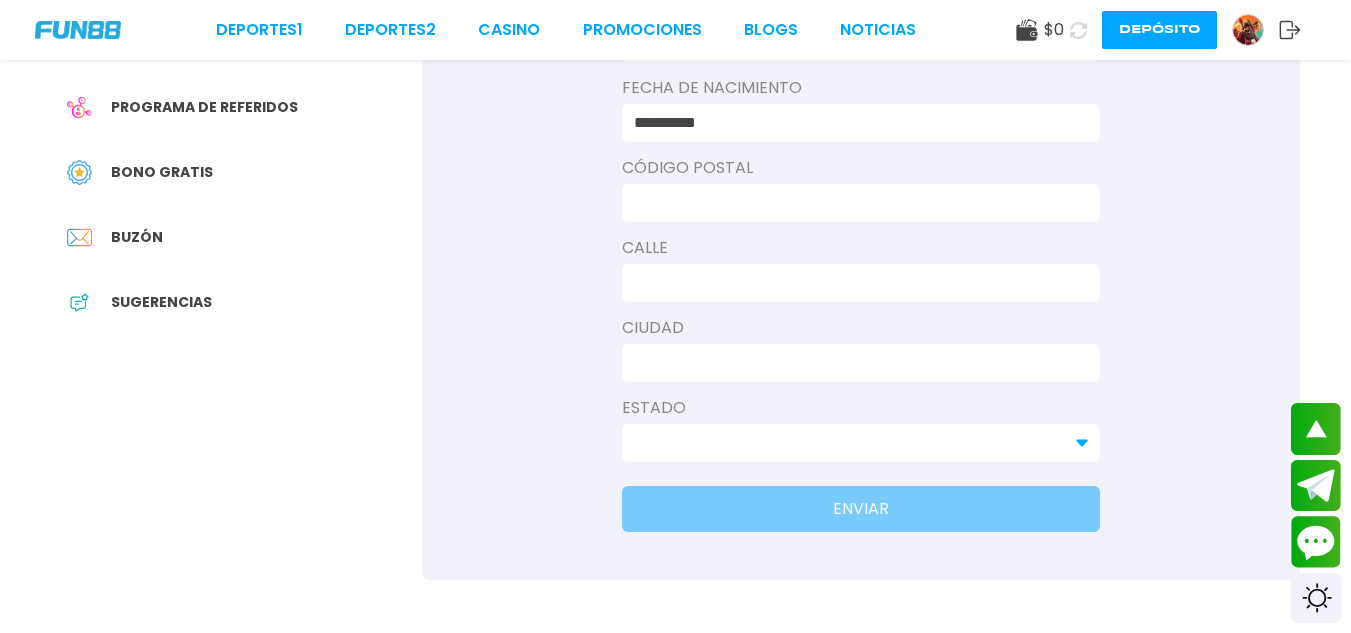 click at bounding box center (855, 203) 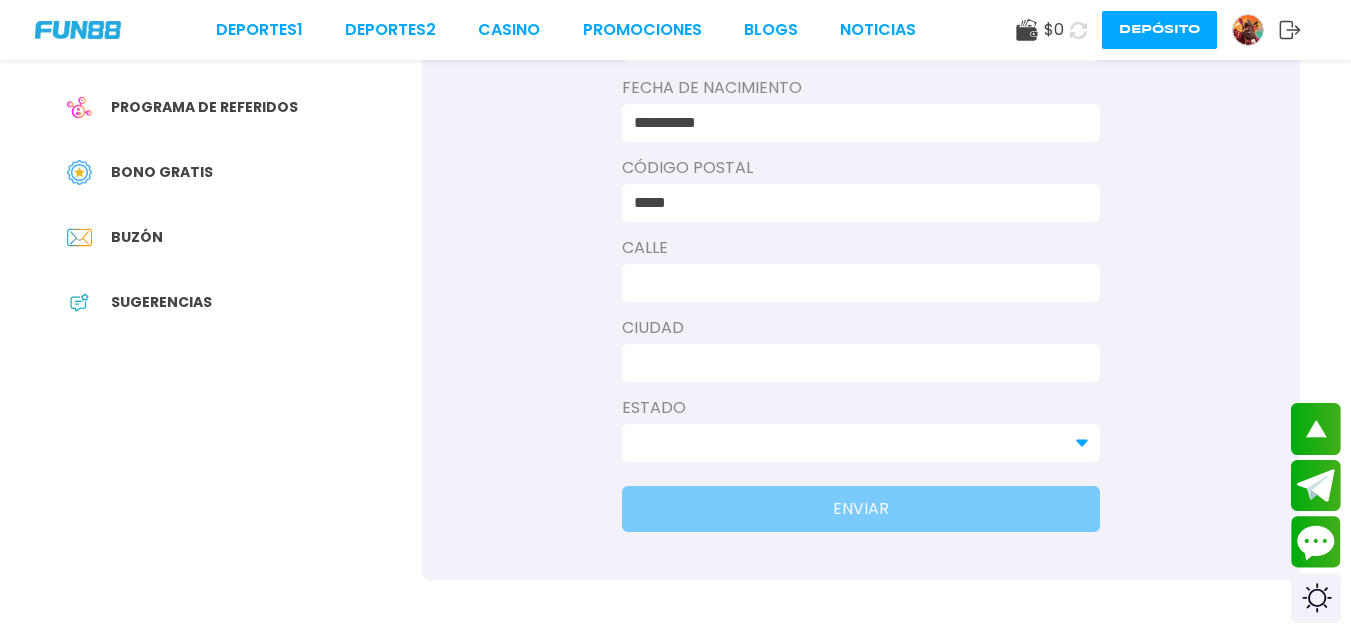 type on "*****" 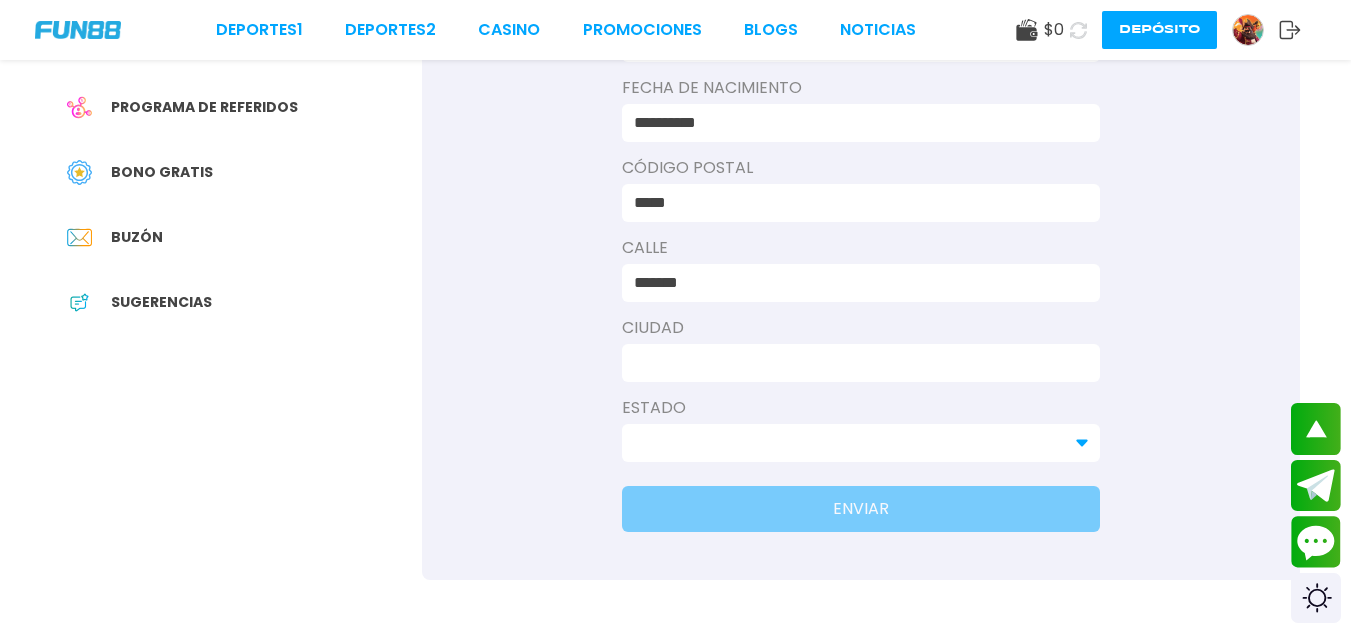 type on "*******" 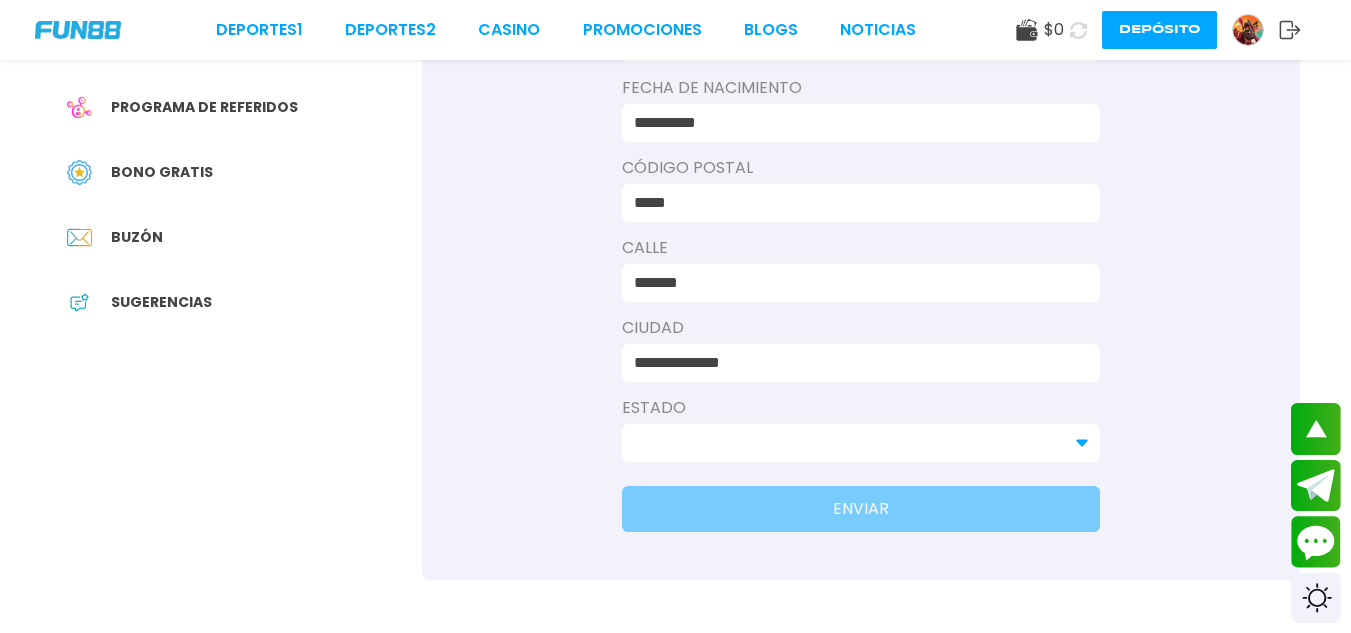 type on "**********" 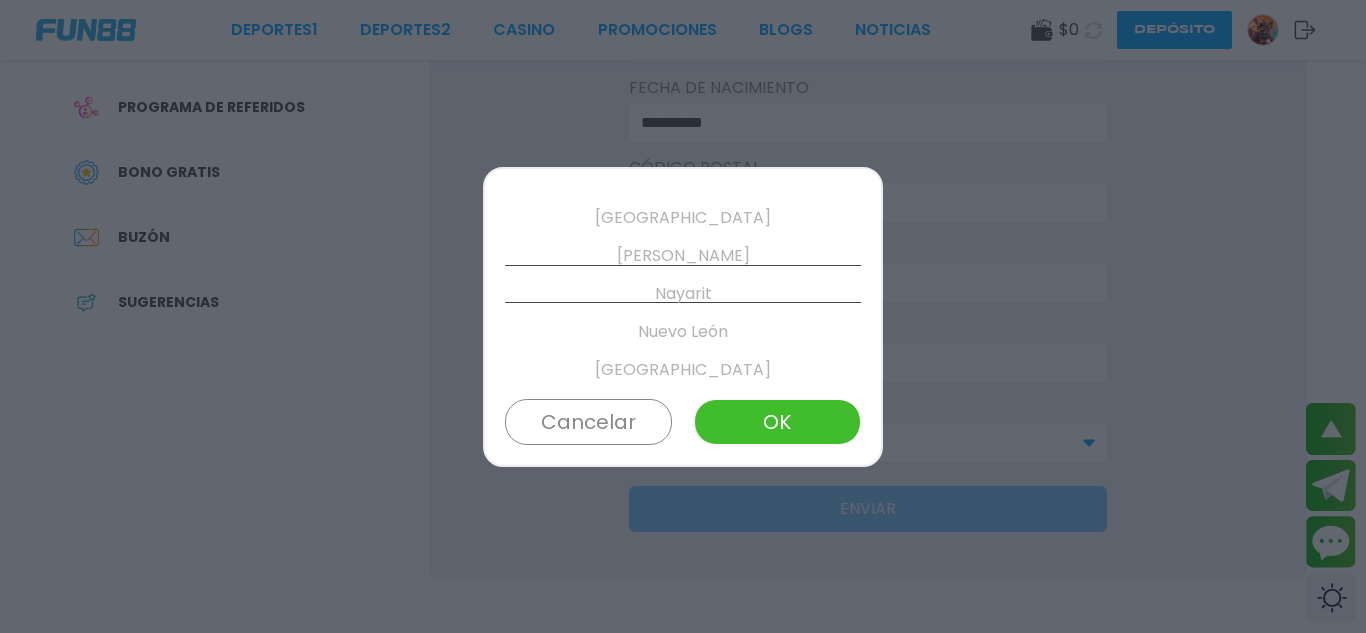 scroll, scrollTop: 608, scrollLeft: 0, axis: vertical 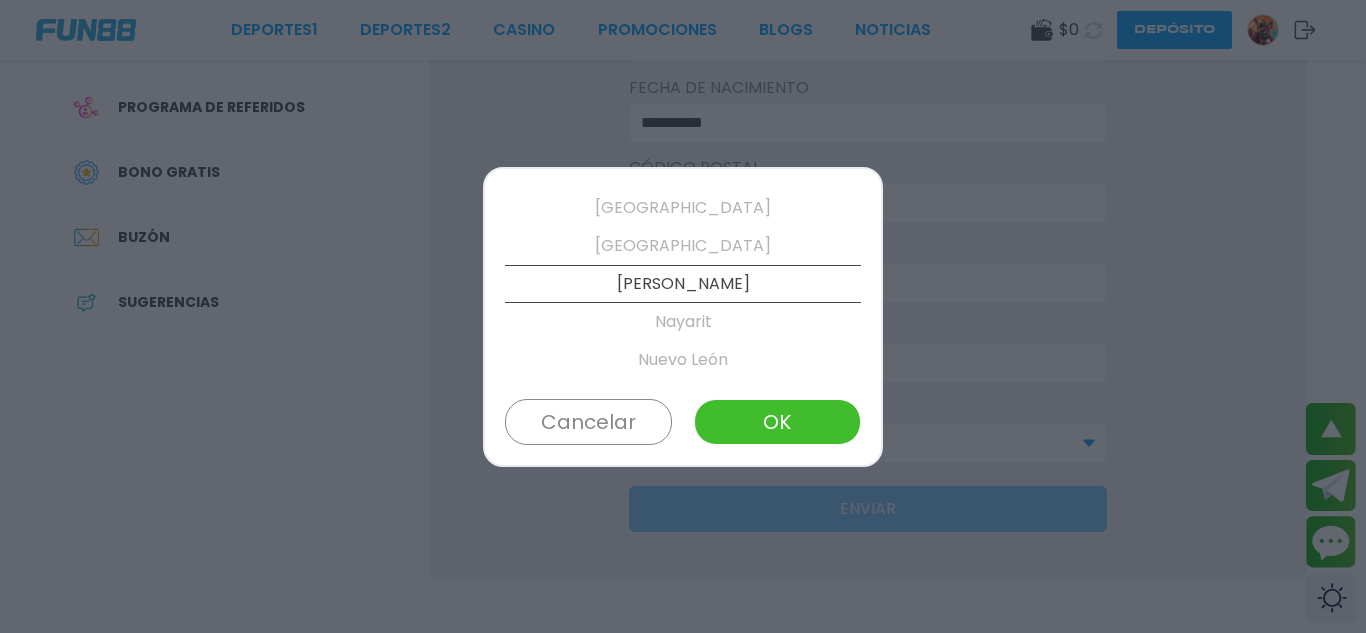click on "Nuevo León" at bounding box center [683, 360] 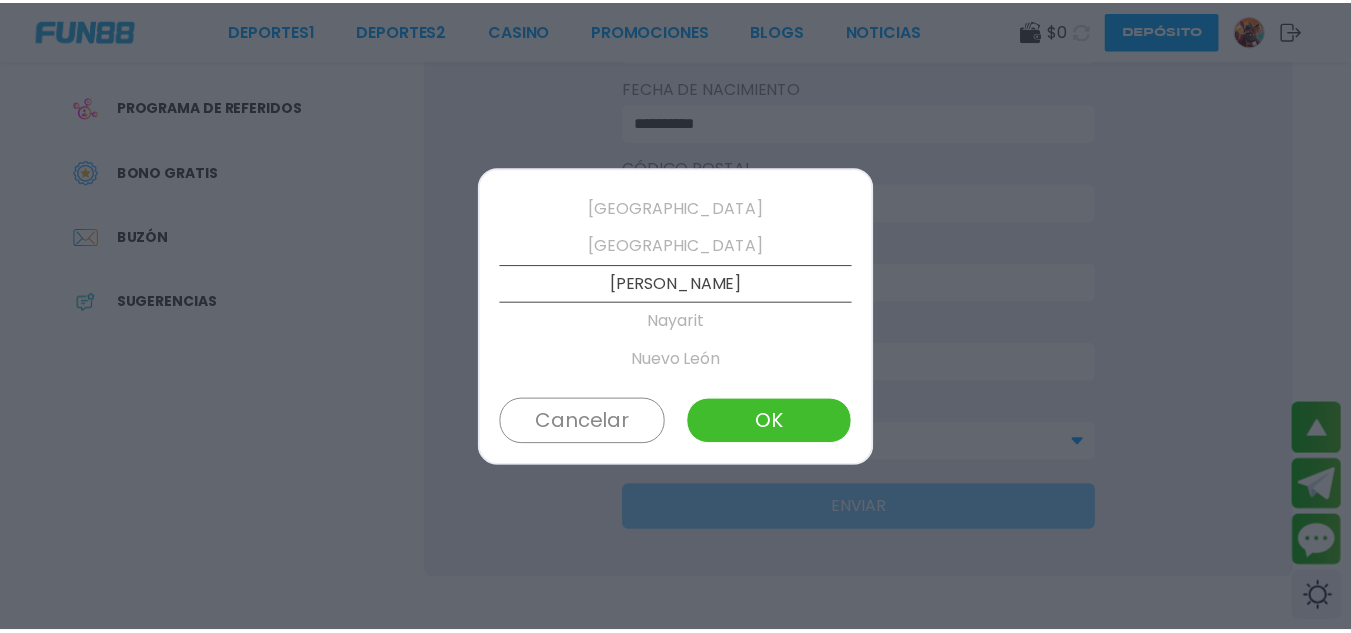 scroll, scrollTop: 684, scrollLeft: 0, axis: vertical 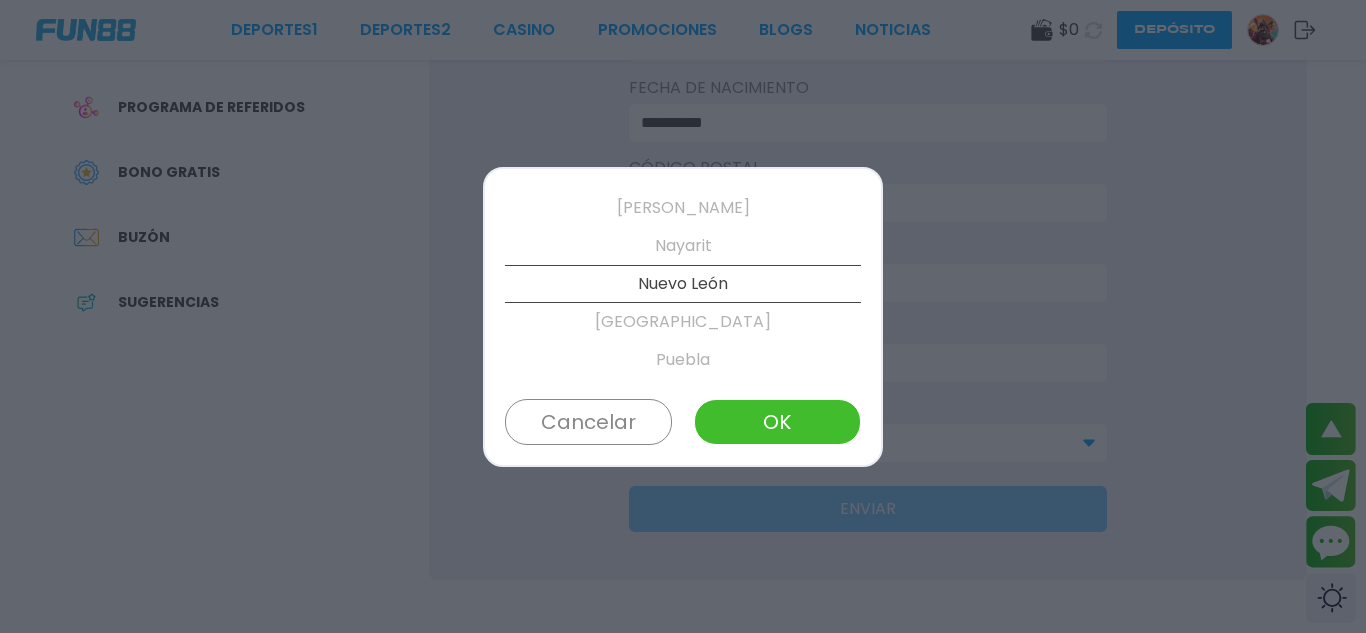 click on "OK" at bounding box center [777, 422] 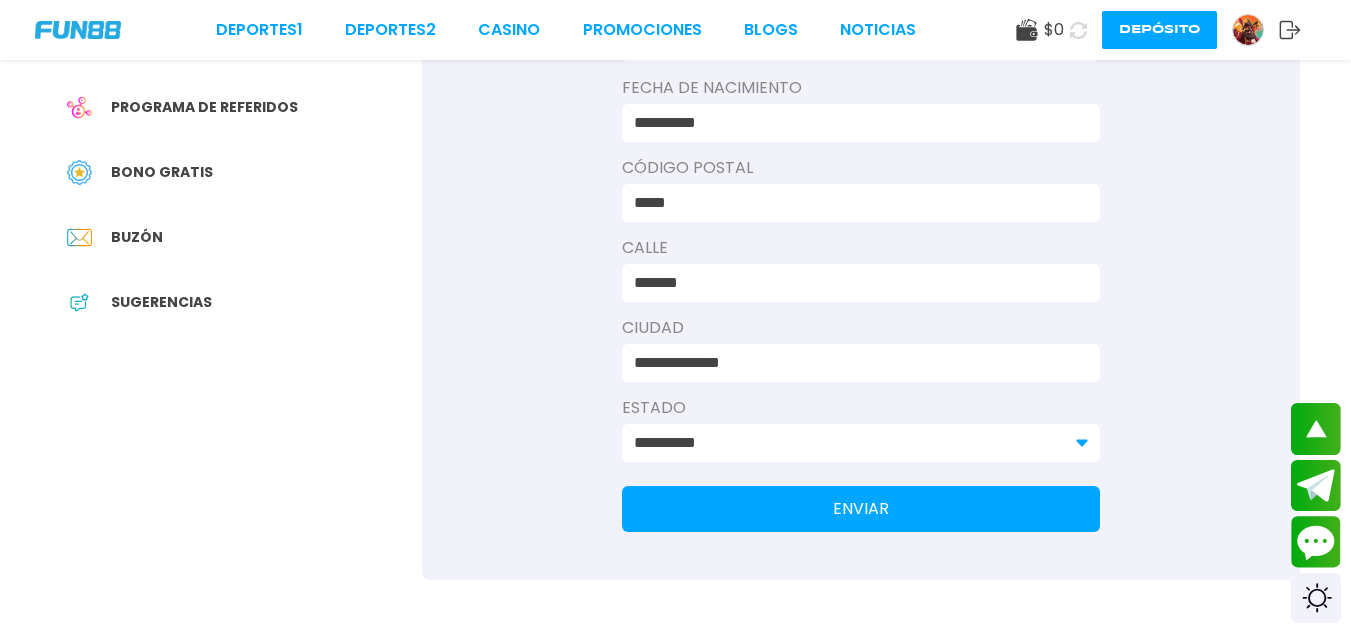 click on "ENVIAR" at bounding box center [861, 509] 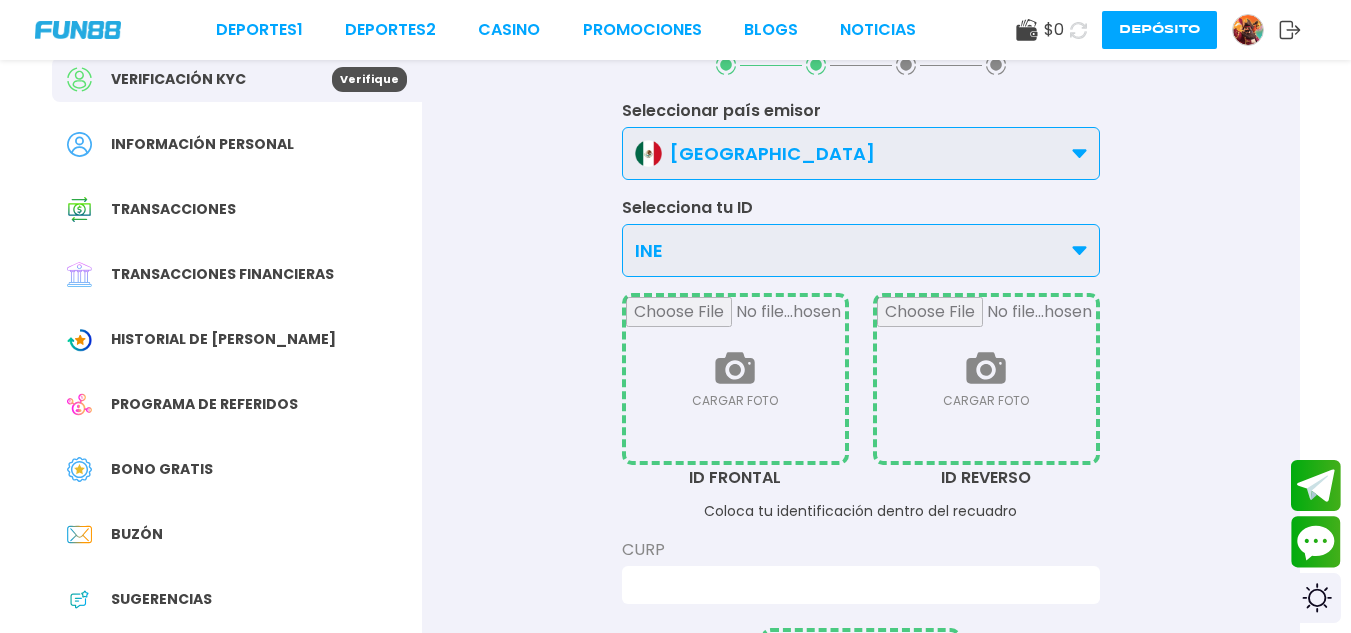 scroll, scrollTop: 200, scrollLeft: 0, axis: vertical 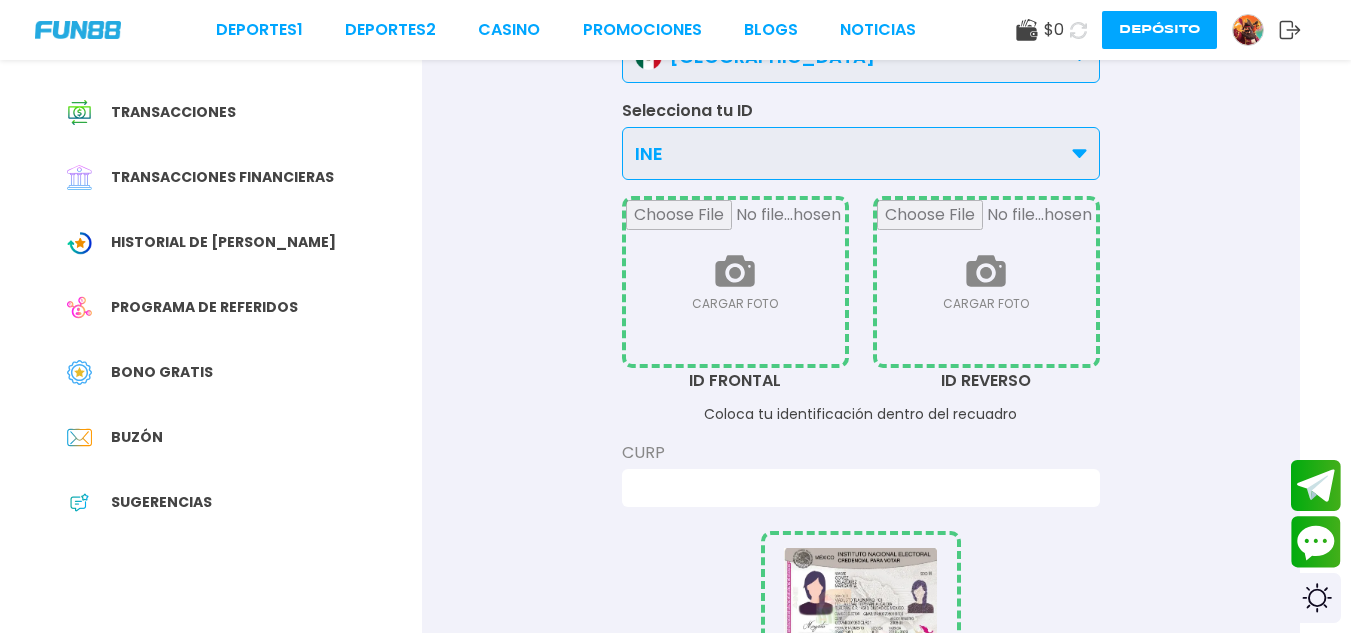 click on "INE" at bounding box center [861, 153] 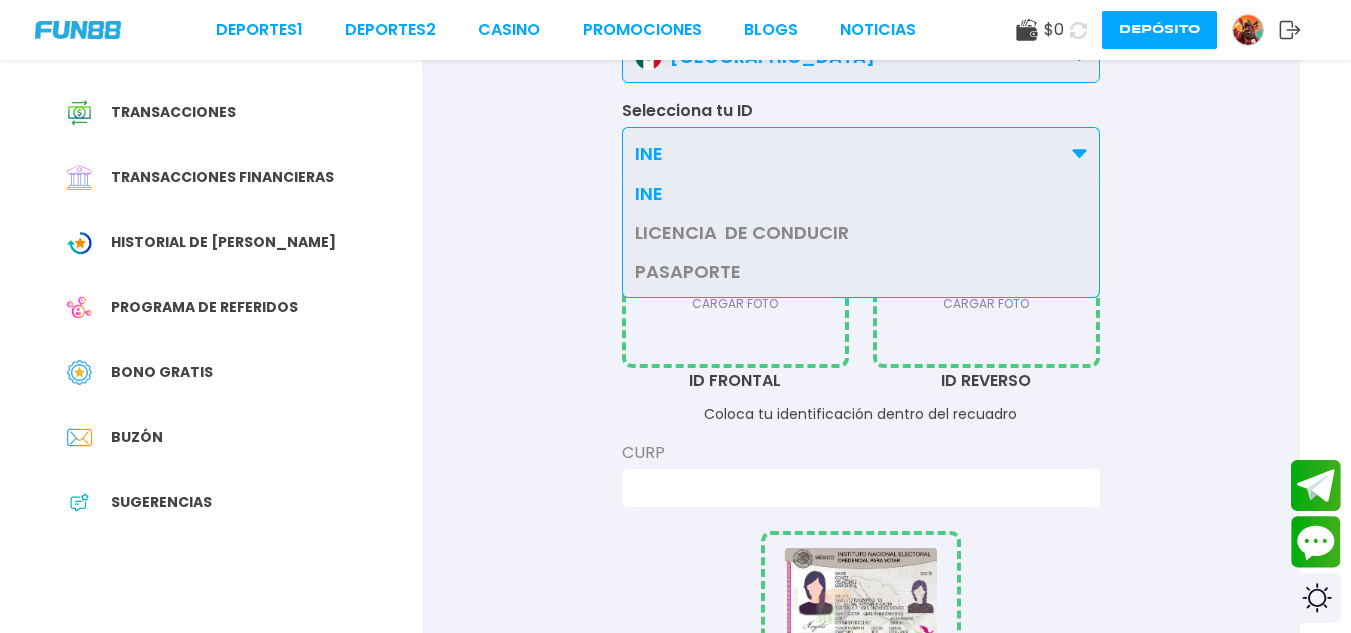click on "Seleccionar país emisor [GEOGRAPHIC_DATA] [GEOGRAPHIC_DATA] OTROS Selecciona tu ID INE INE LICENCIA  DE CONDUCIR PASAPORTE CARGAR FOTO ID FRONTAL CARGAR FOTO ID REVERSO Coloca tu identificación dentro del recuadro CURP Asegúrese de que la foto sea clara y legible. Sin cubrir la foto o los datos. Evita subir fotos recortadas, oscuras y borrosas. Tamaño máximo de archivo de 50 MB para imagen y 100 MB para vídeo. Los formatos de archivo aceptados son gif, jpeg, jpg, pjpeg, x-png, png, webp, tiff, heif, hiec y svg. ENVIAR" at bounding box center [861, 517] 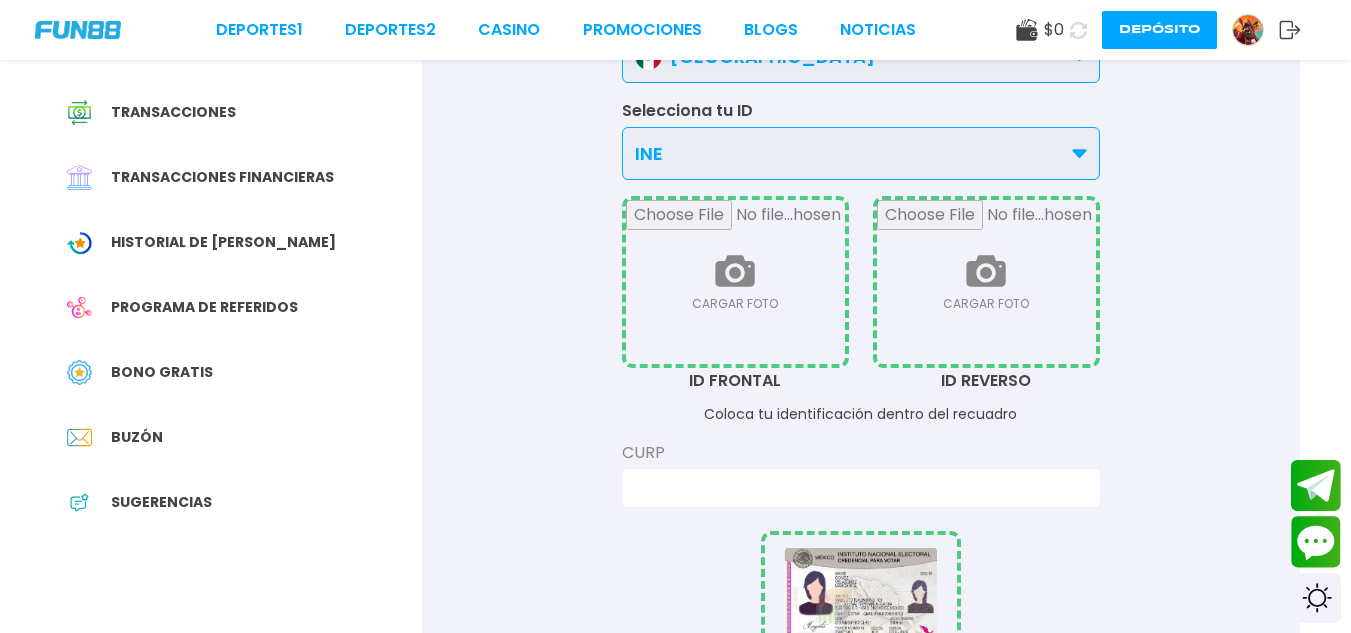 click at bounding box center (735, 282) 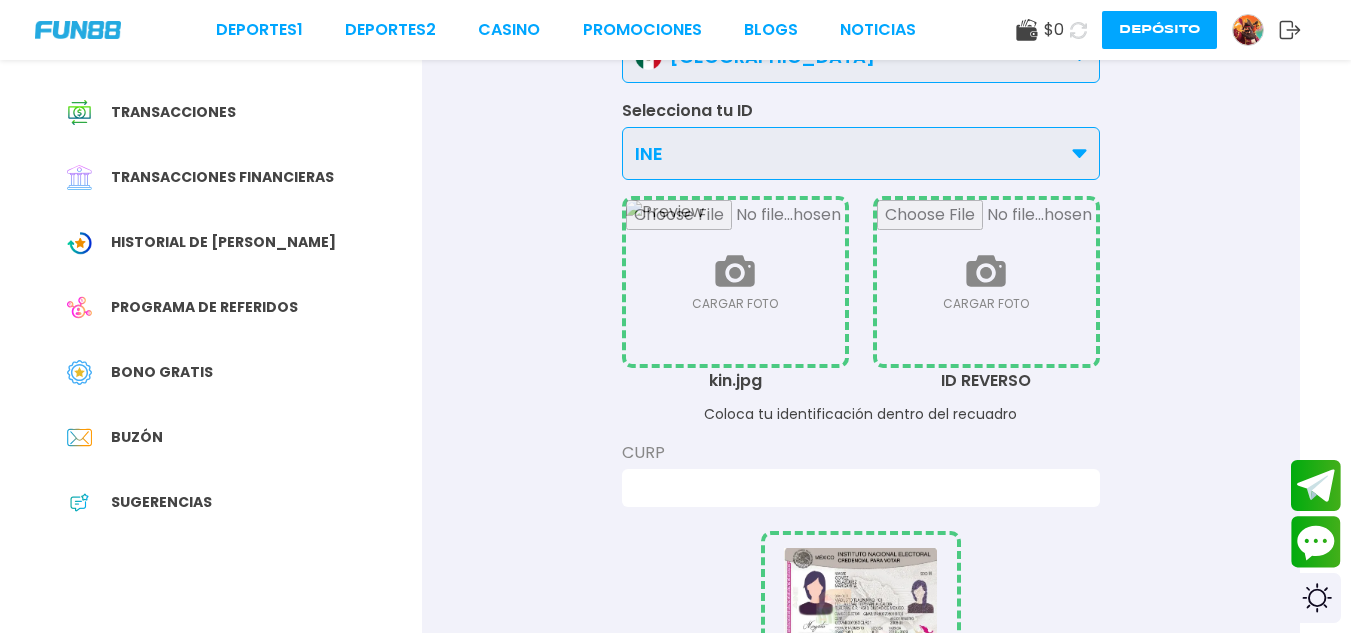 click at bounding box center (986, 282) 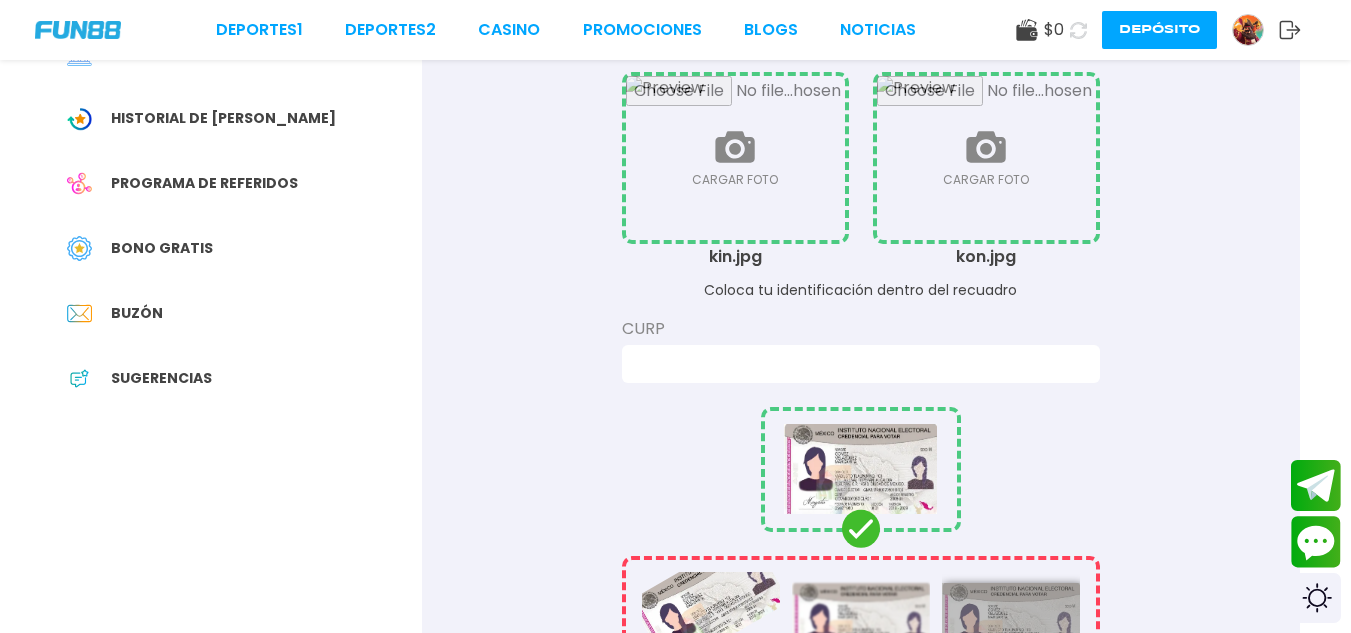 scroll, scrollTop: 500, scrollLeft: 0, axis: vertical 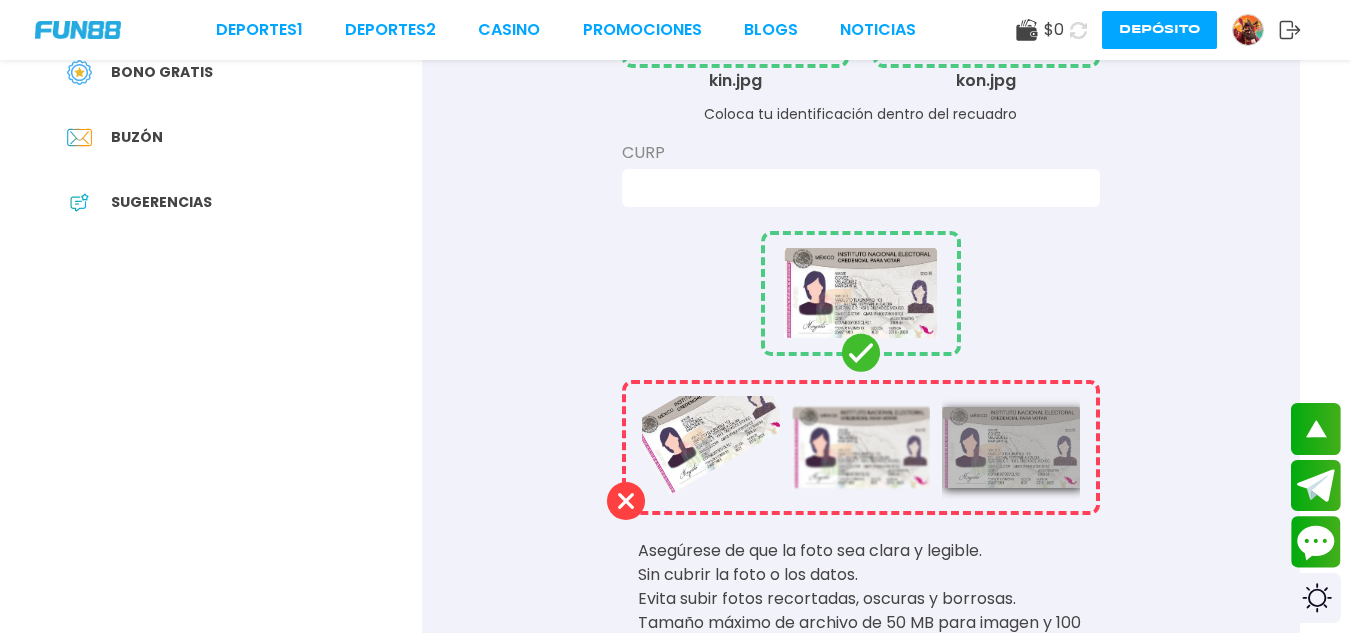 click at bounding box center [855, 188] 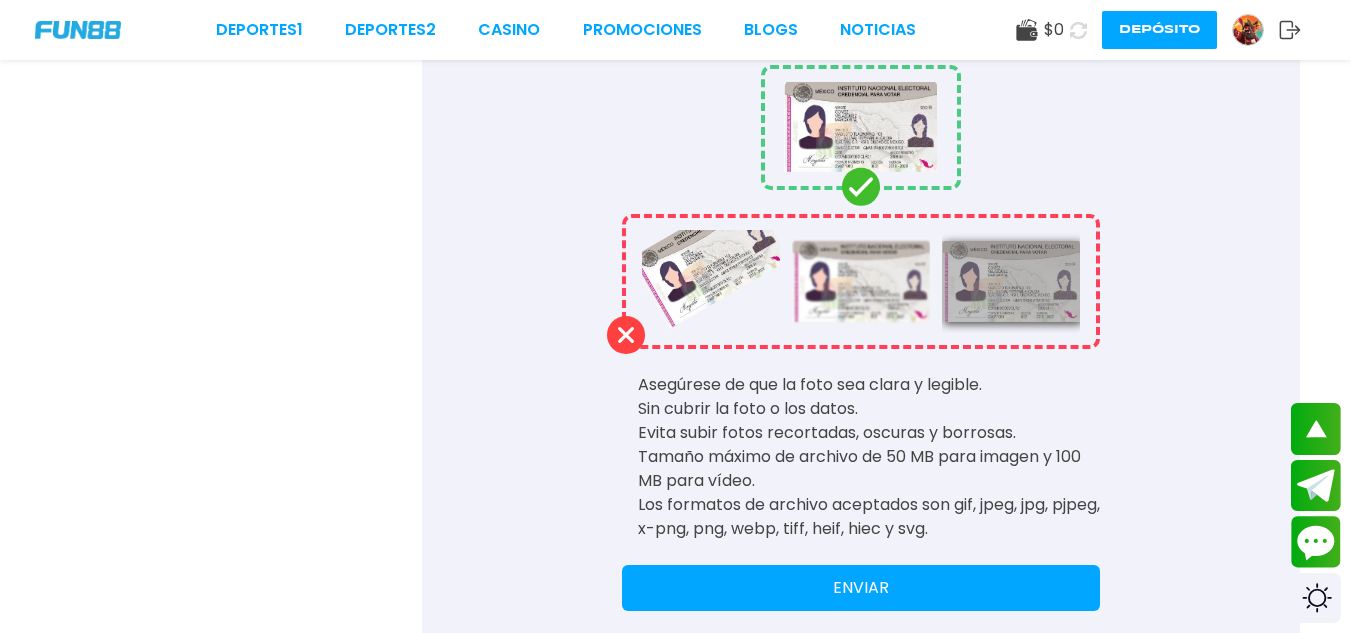 scroll, scrollTop: 800, scrollLeft: 0, axis: vertical 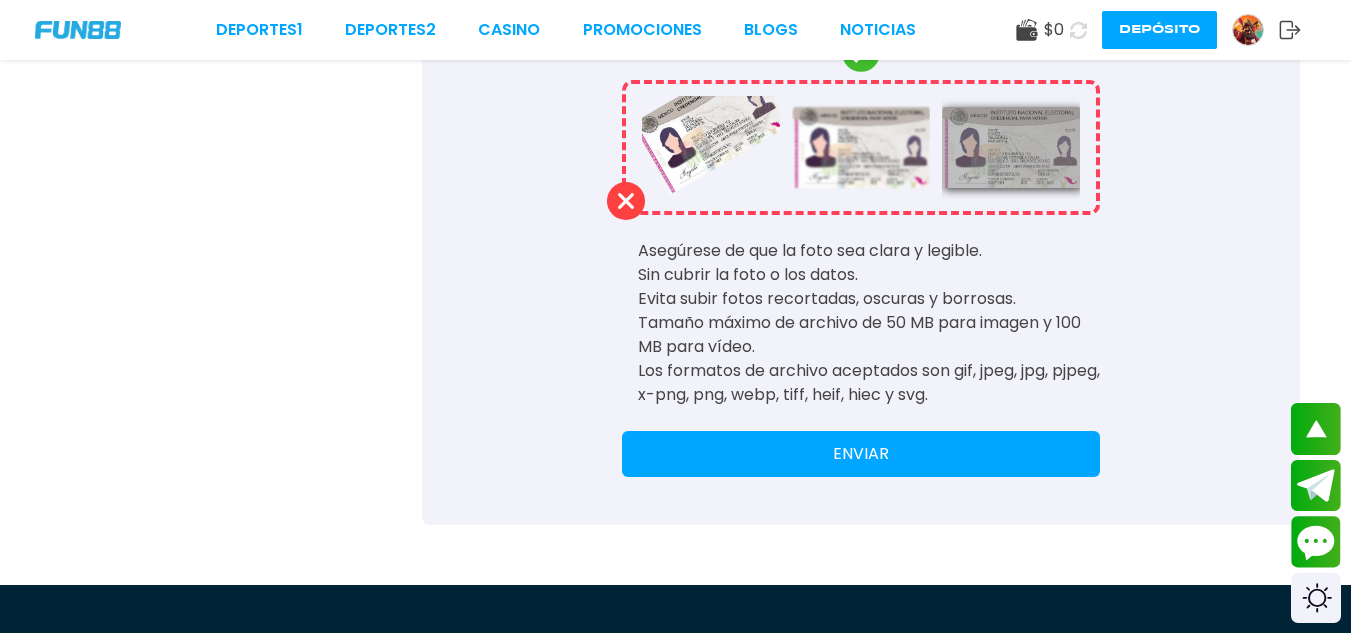 click on "ENVIAR" at bounding box center (861, 454) 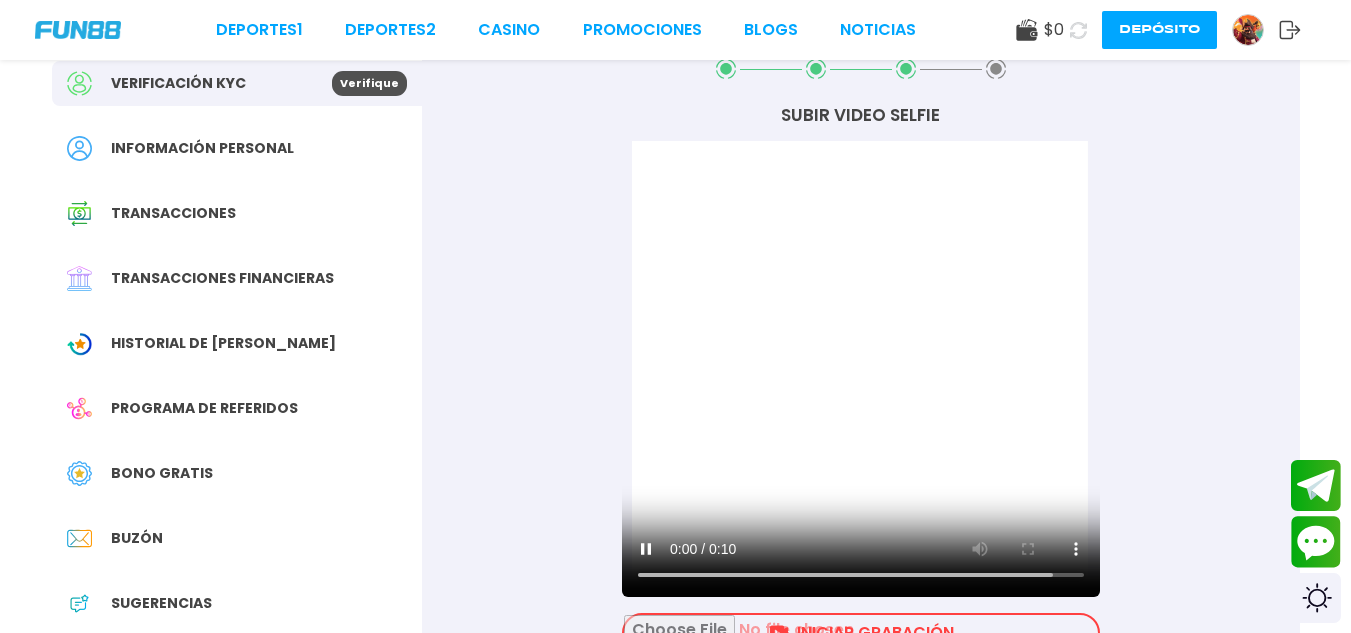 scroll, scrollTop: 300, scrollLeft: 0, axis: vertical 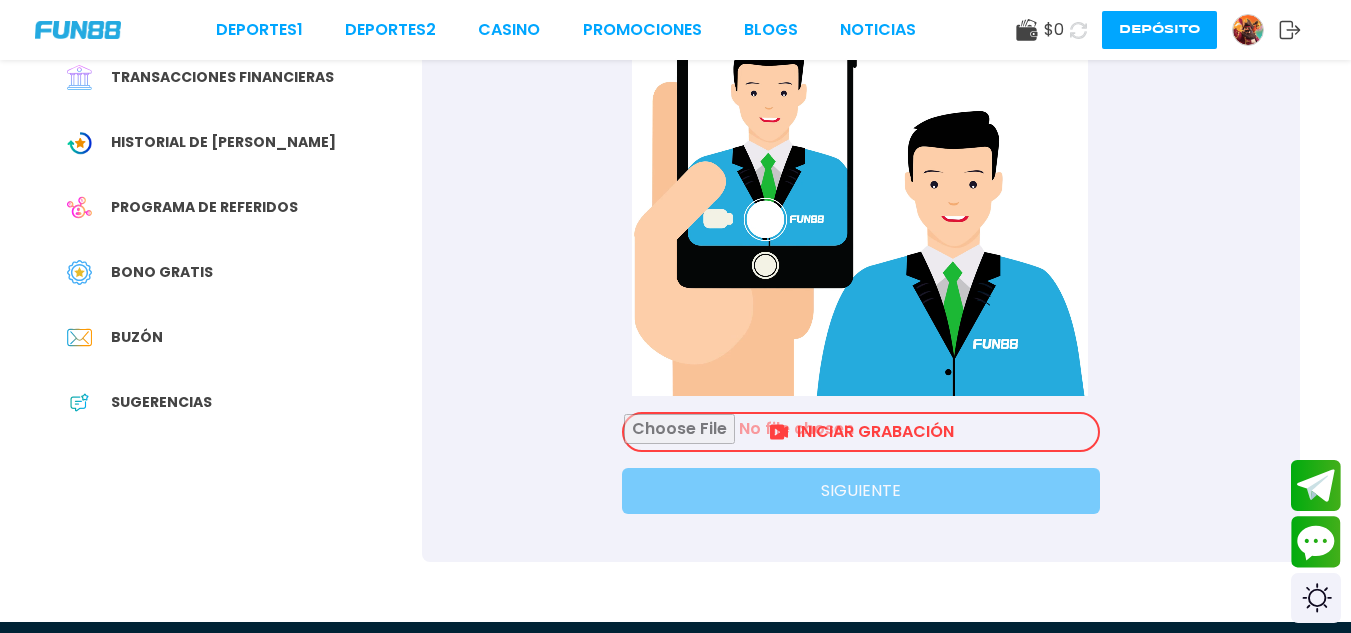 click at bounding box center [861, 432] 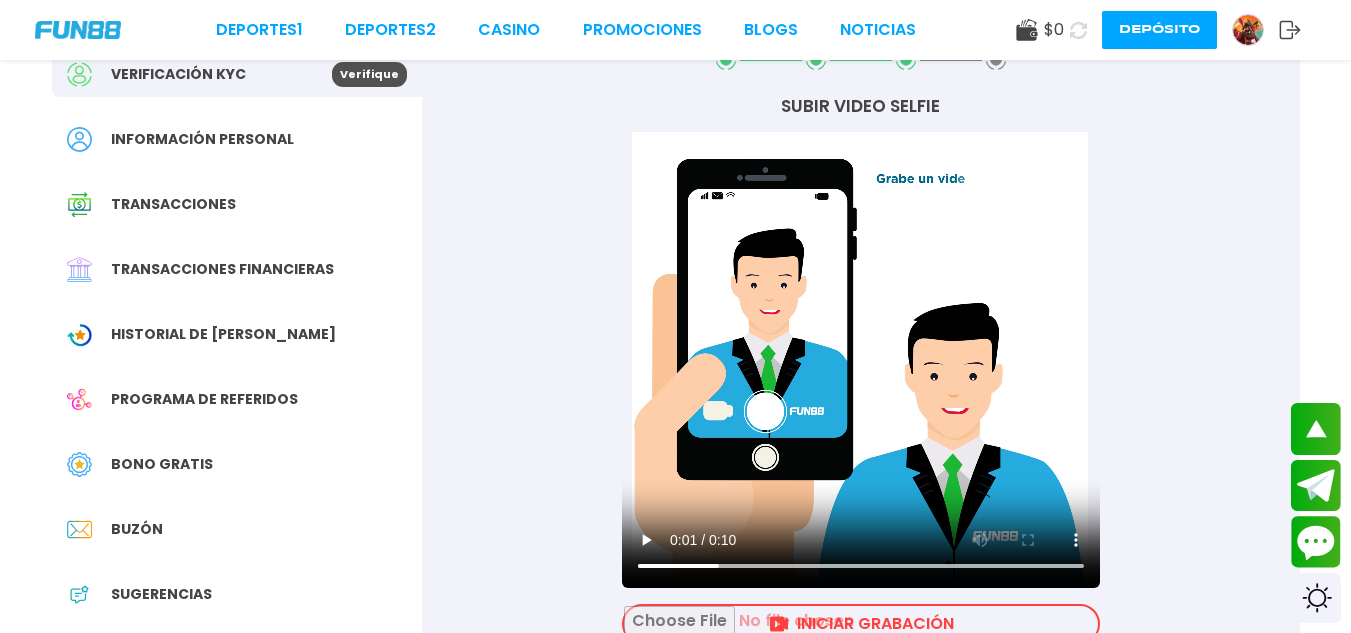 scroll, scrollTop: 100, scrollLeft: 0, axis: vertical 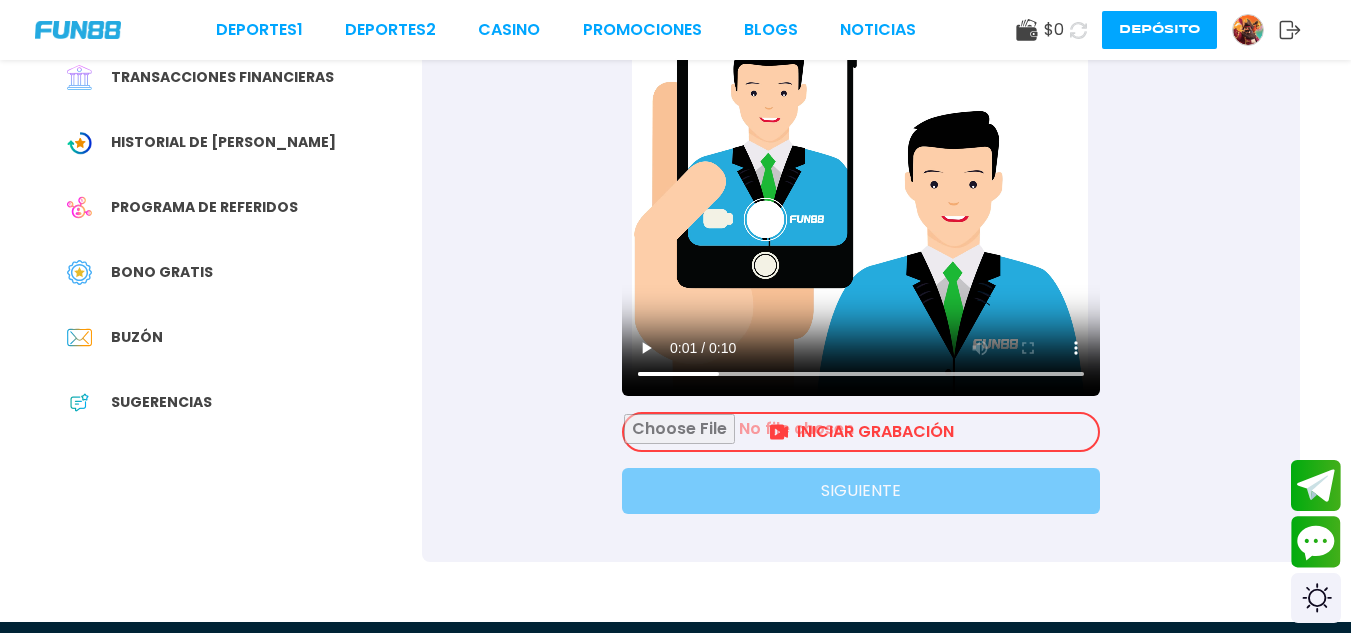 click at bounding box center [861, 432] 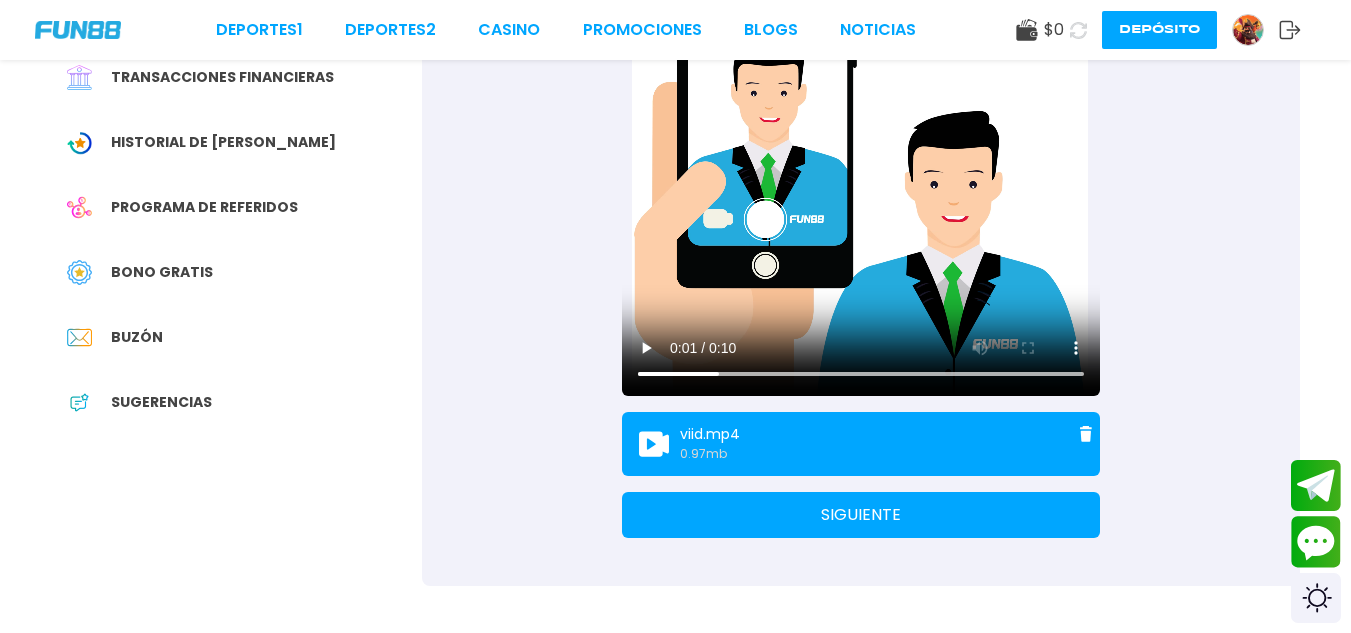 click on "SIGUIENTE" at bounding box center [861, 515] 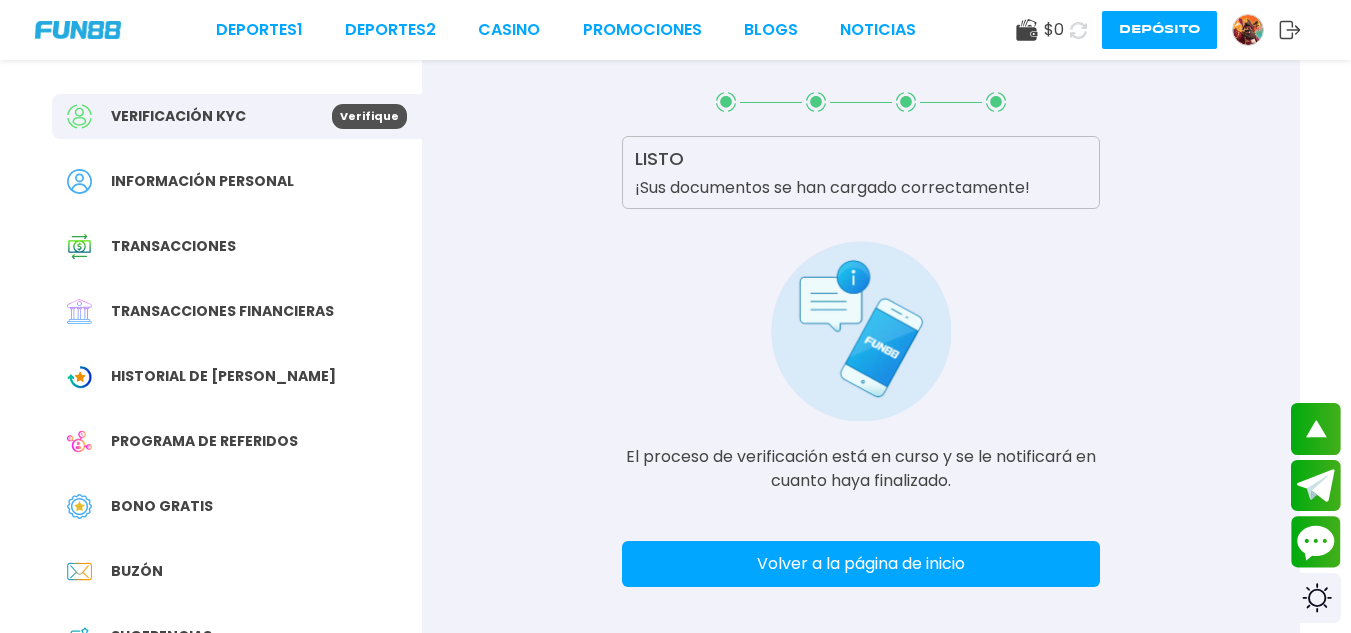 scroll, scrollTop: 100, scrollLeft: 0, axis: vertical 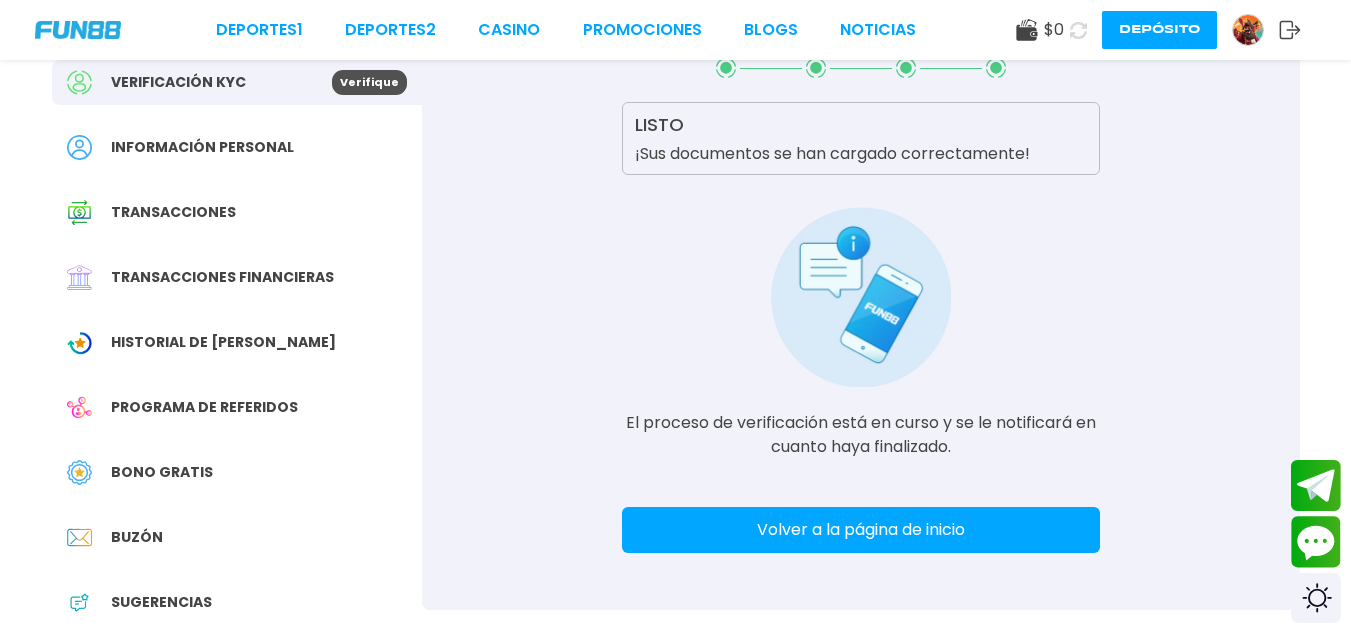 click on "Volver a la página de inicio" at bounding box center [861, 530] 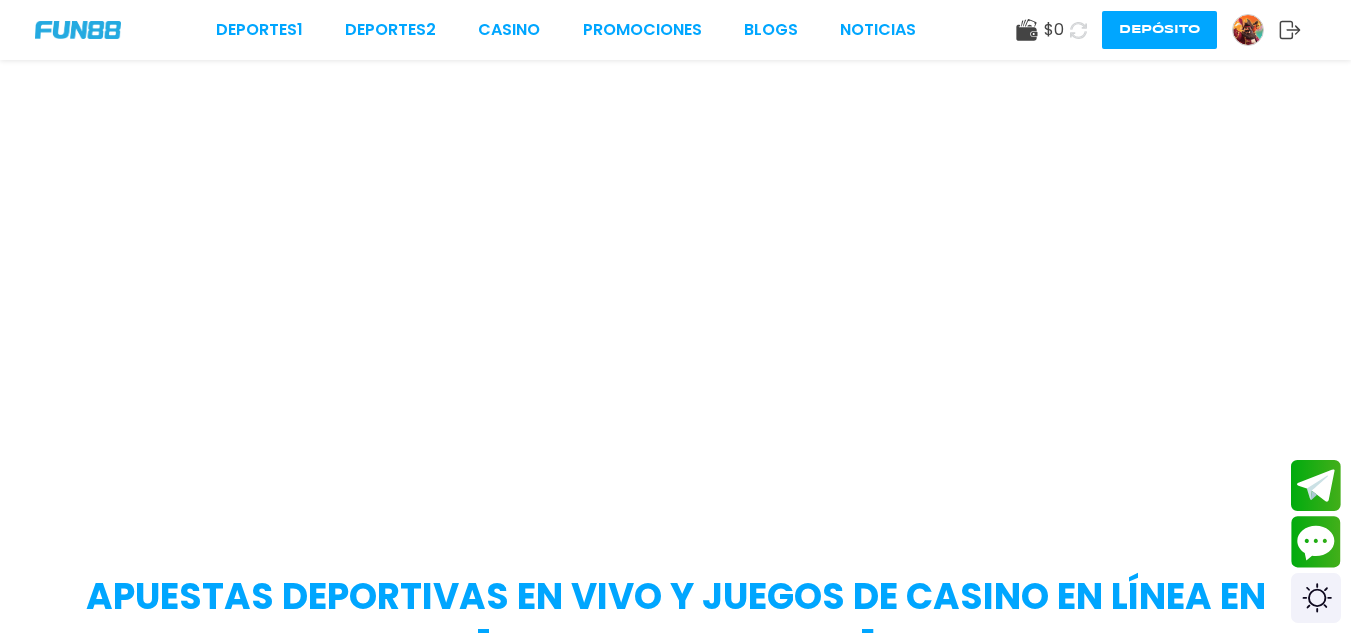 scroll, scrollTop: 0, scrollLeft: 0, axis: both 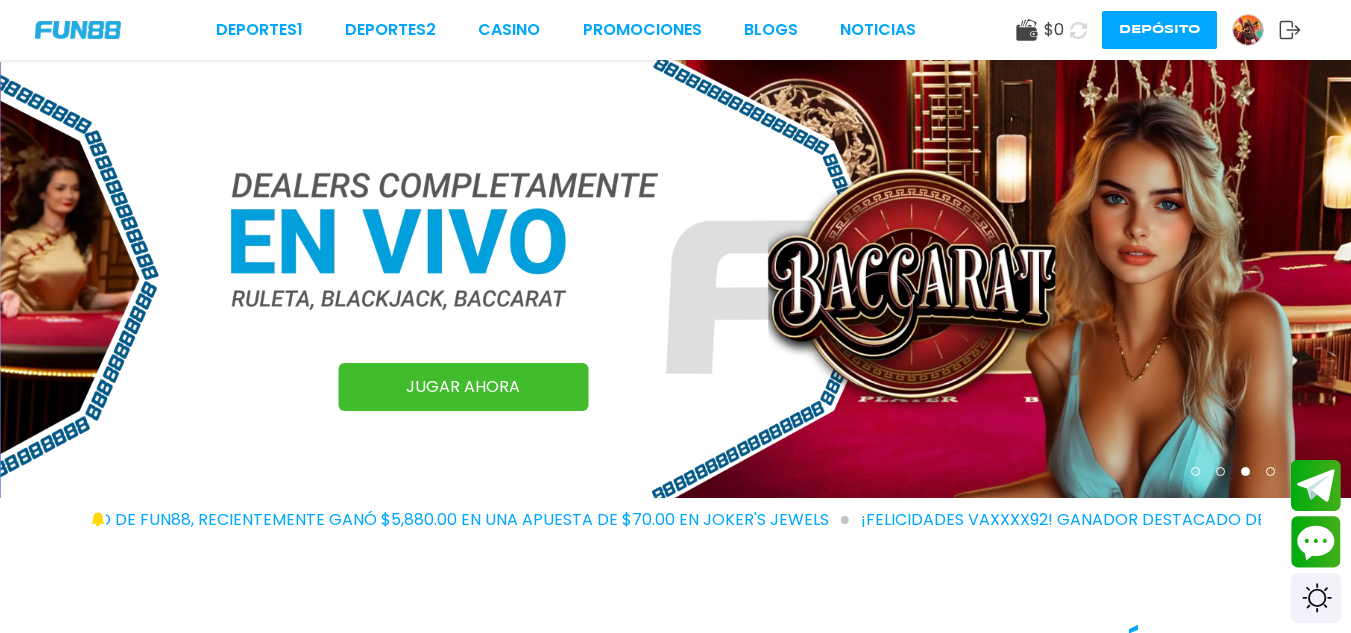 click 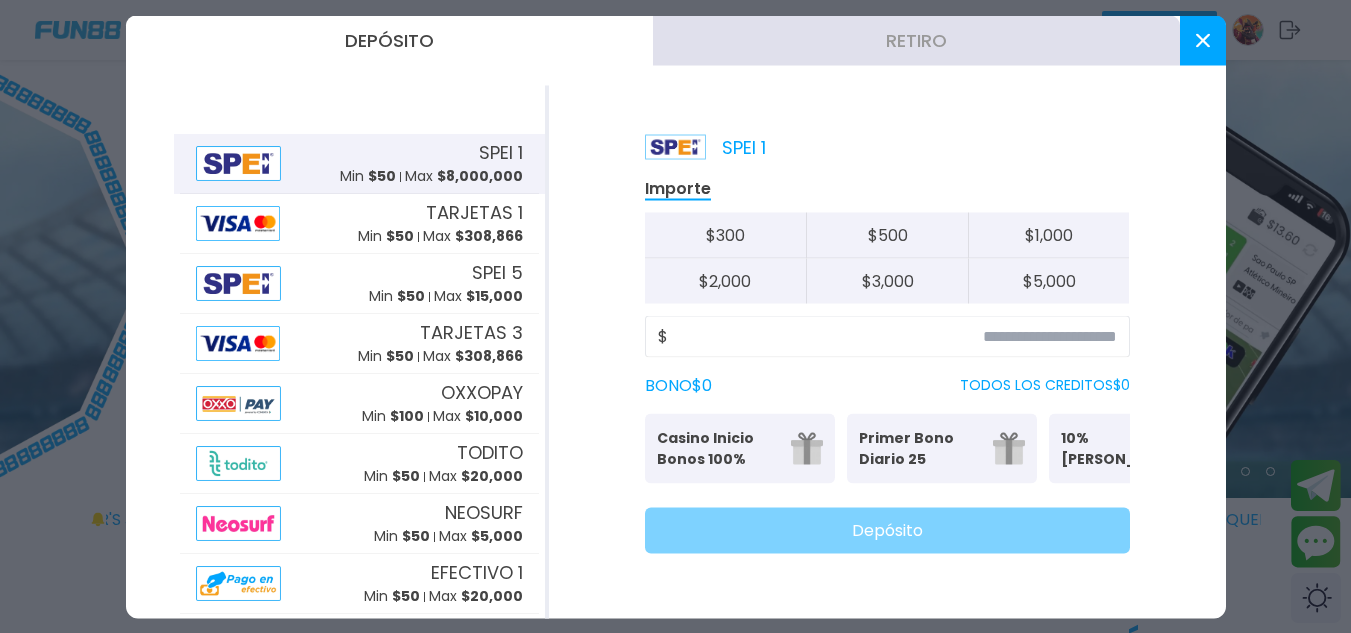 click on "Casino Inicio Bonos 100%" at bounding box center [718, 448] 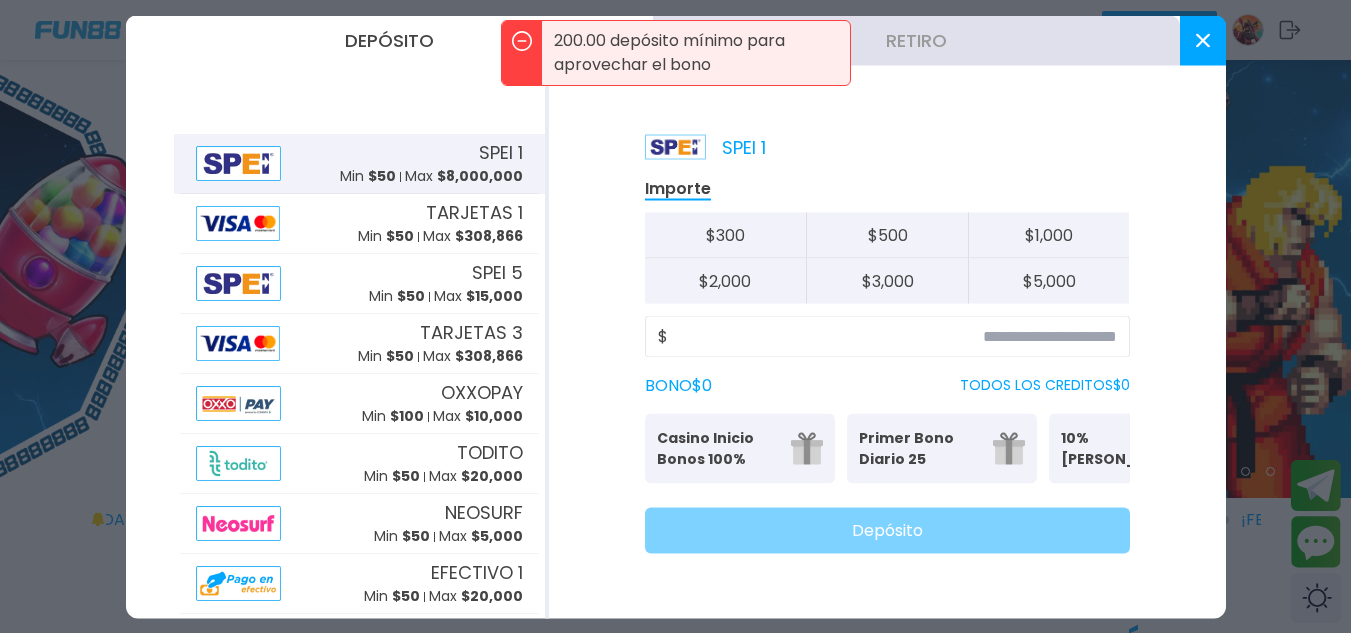 click on "Primer Bono Diario 25" at bounding box center (920, 448) 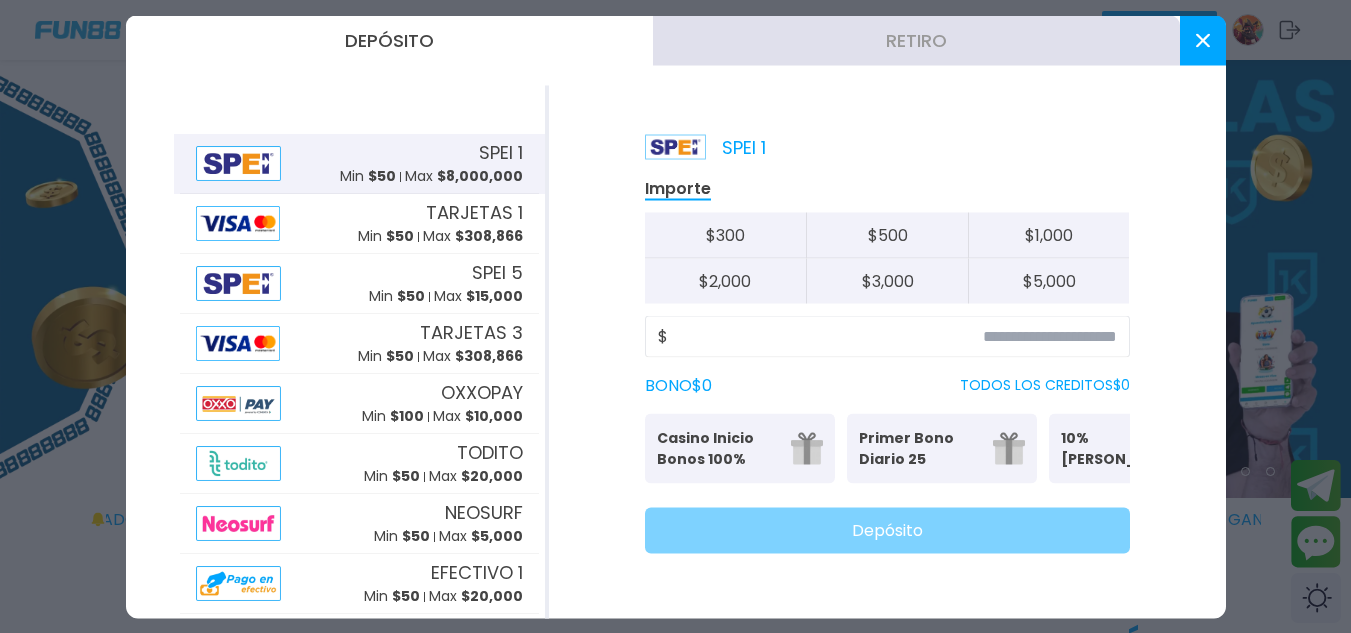 click on "10% [PERSON_NAME]" at bounding box center [1122, 448] 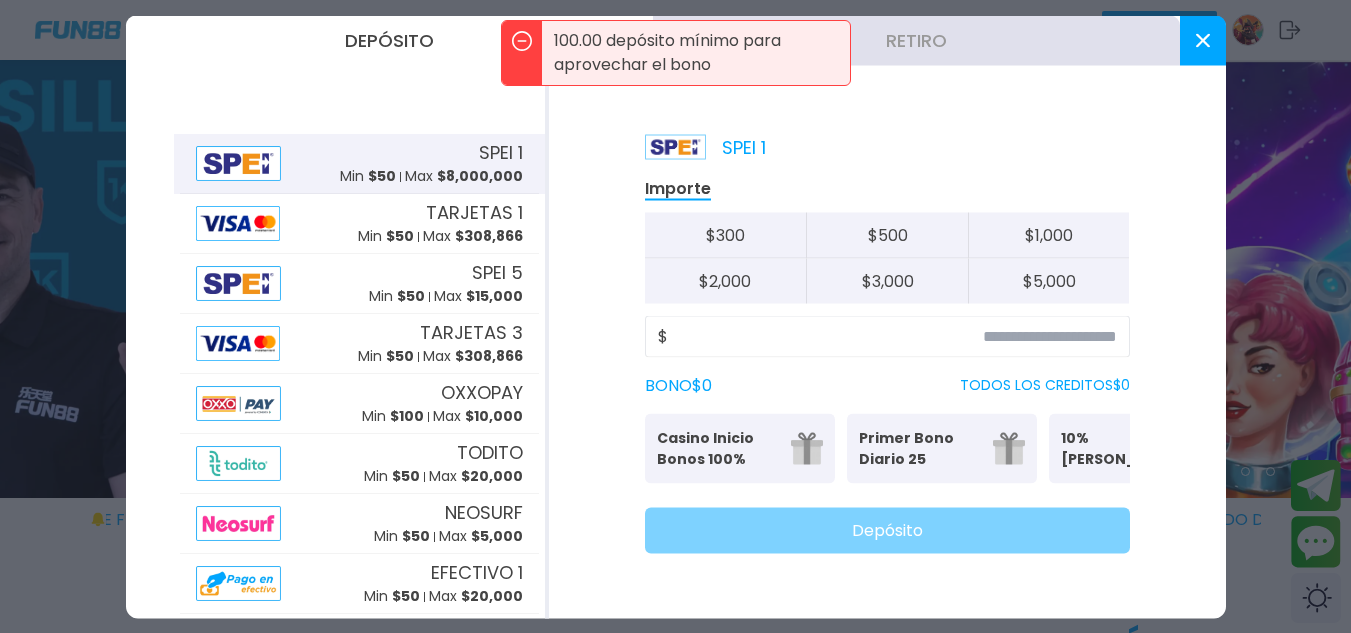 click 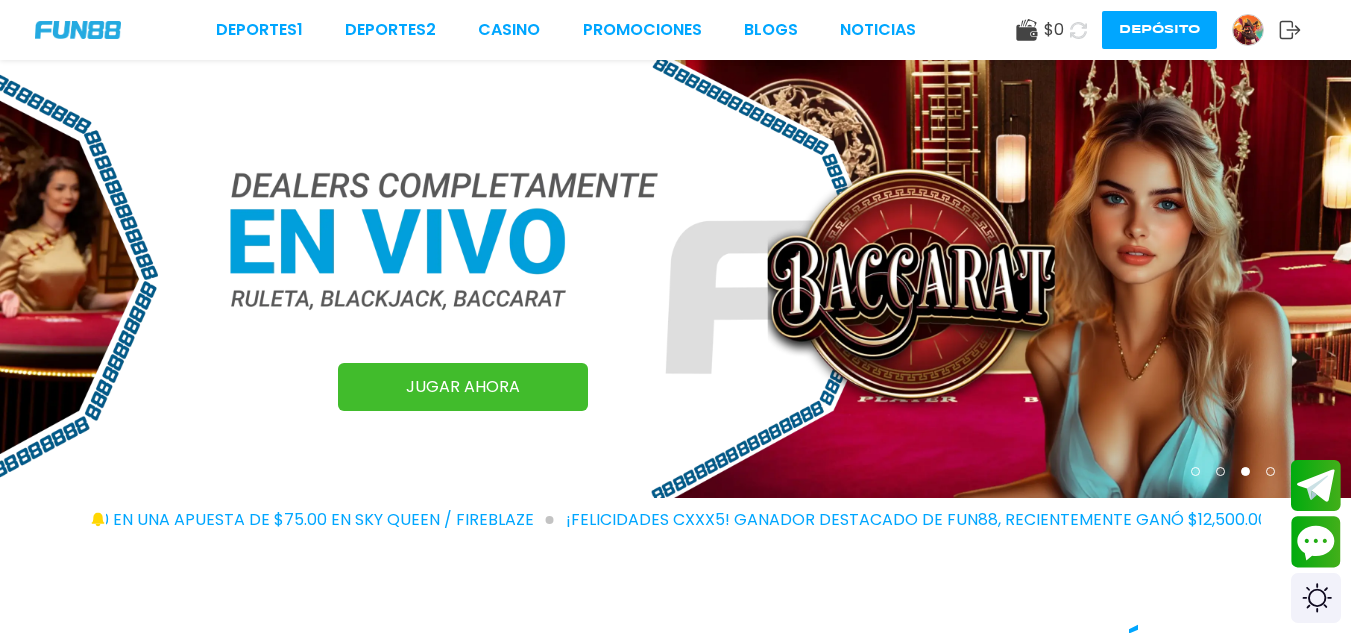 click 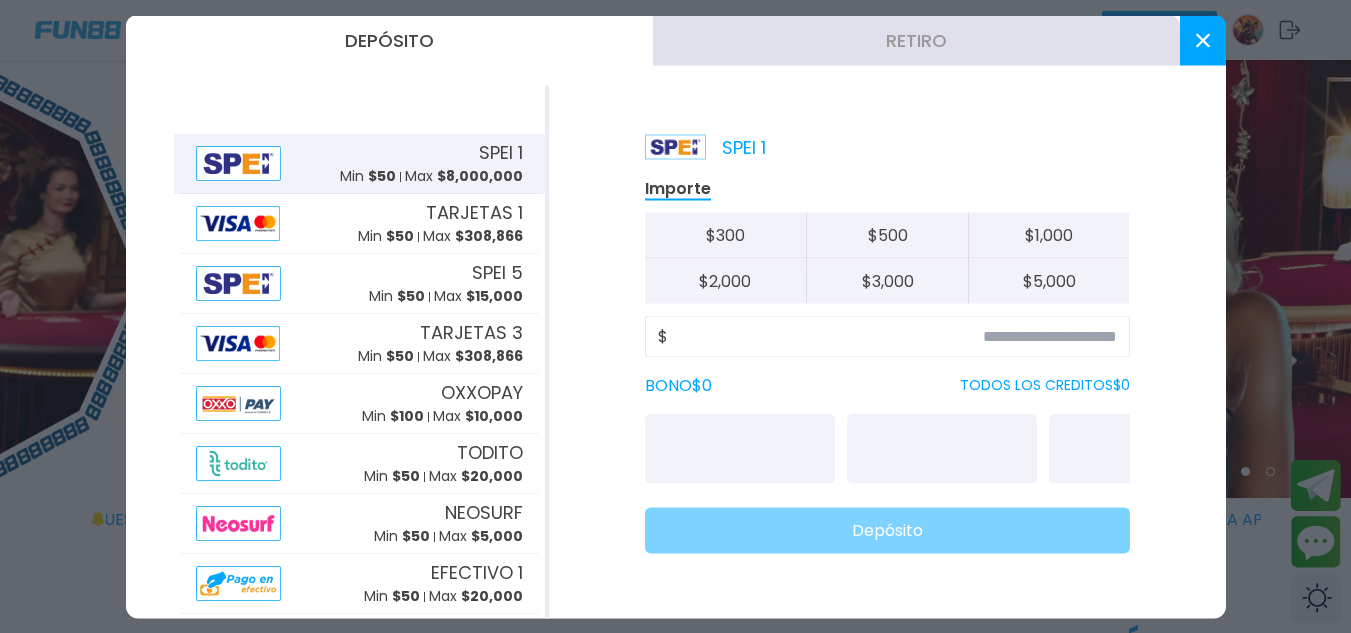 click 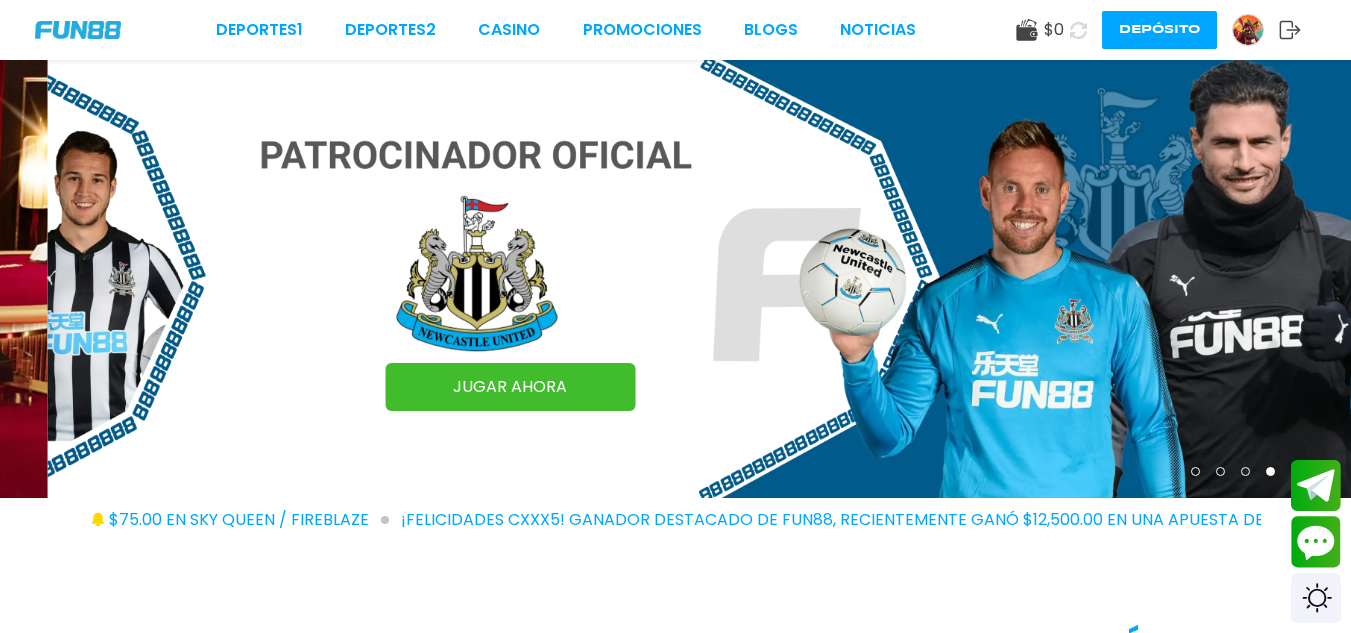click 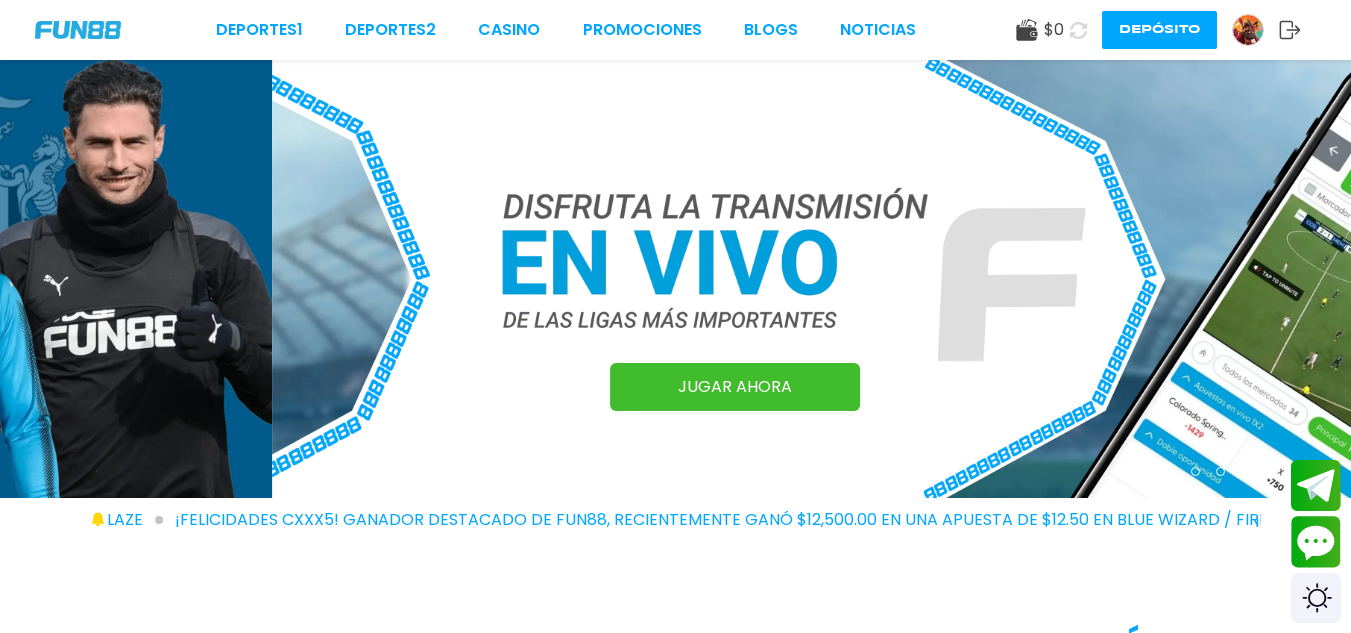 click at bounding box center (1248, 30) 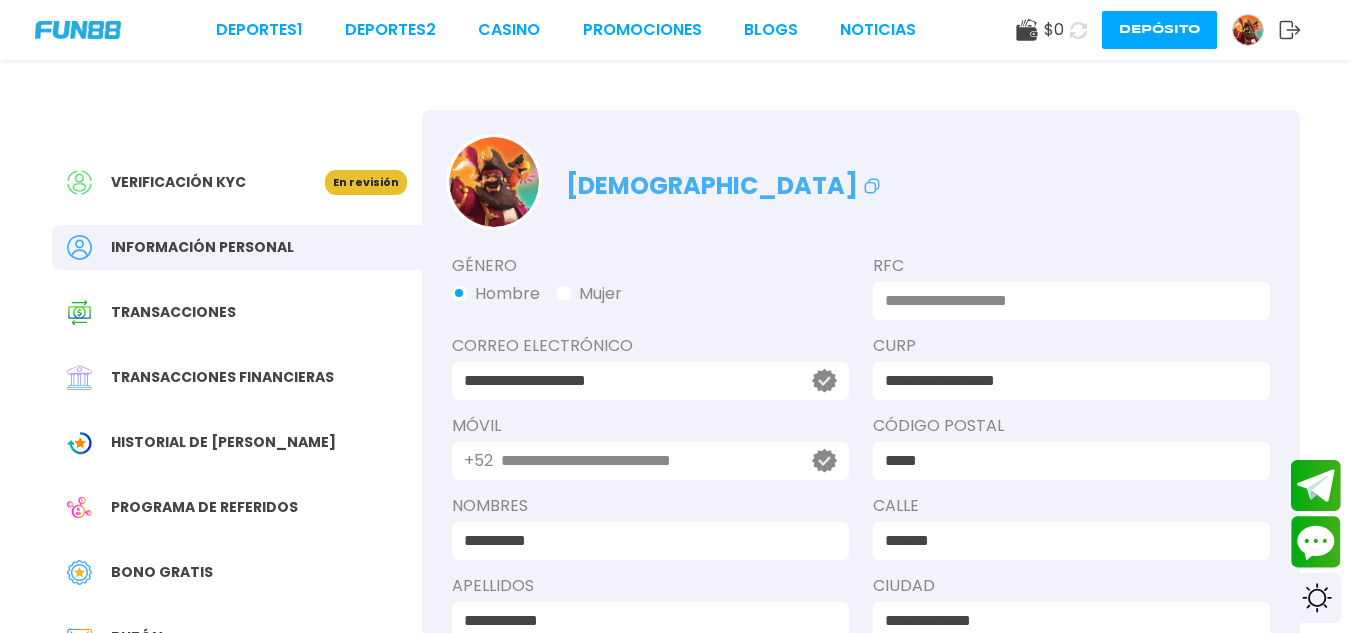 click on "Verificación KYC" at bounding box center [196, 182] 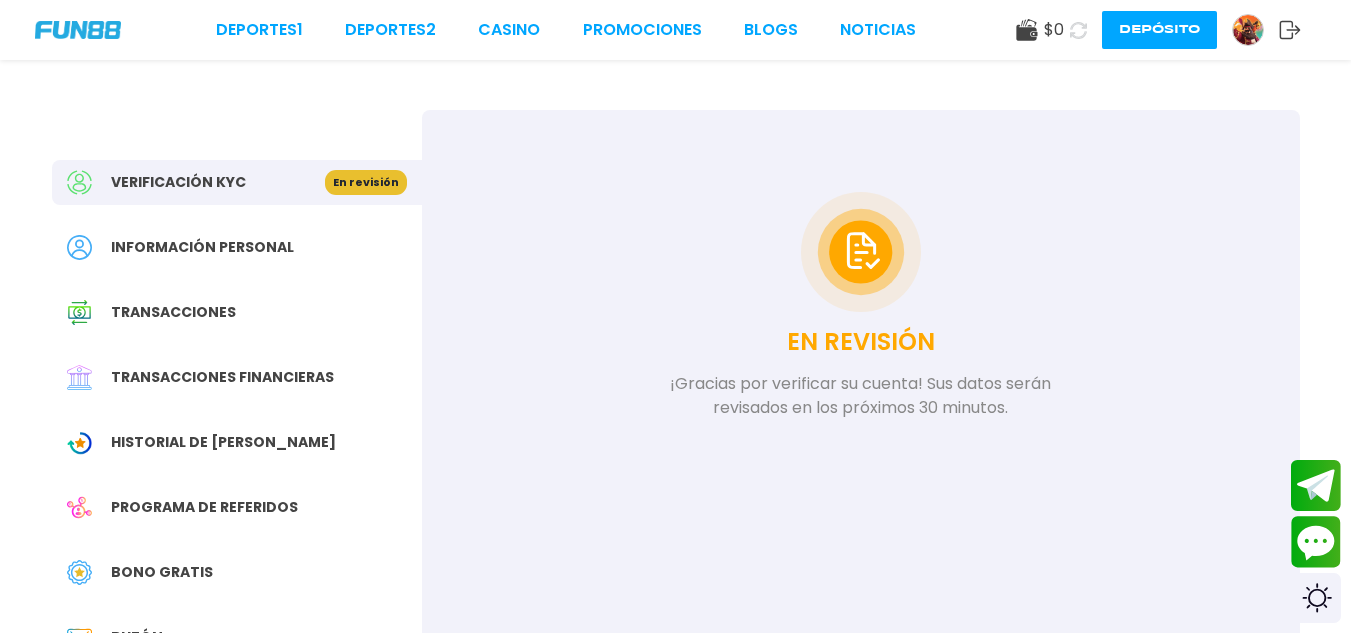 click on "Historial de [PERSON_NAME]" at bounding box center [223, 442] 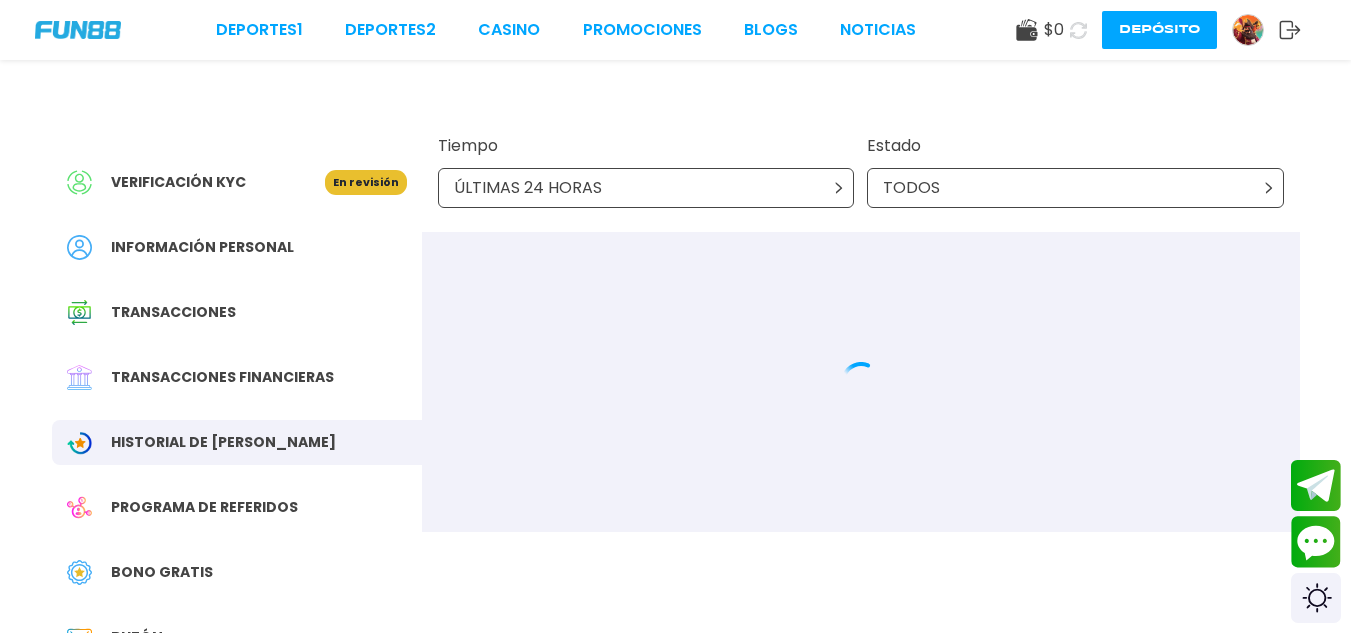 click on "Bono Gratis" at bounding box center [162, 572] 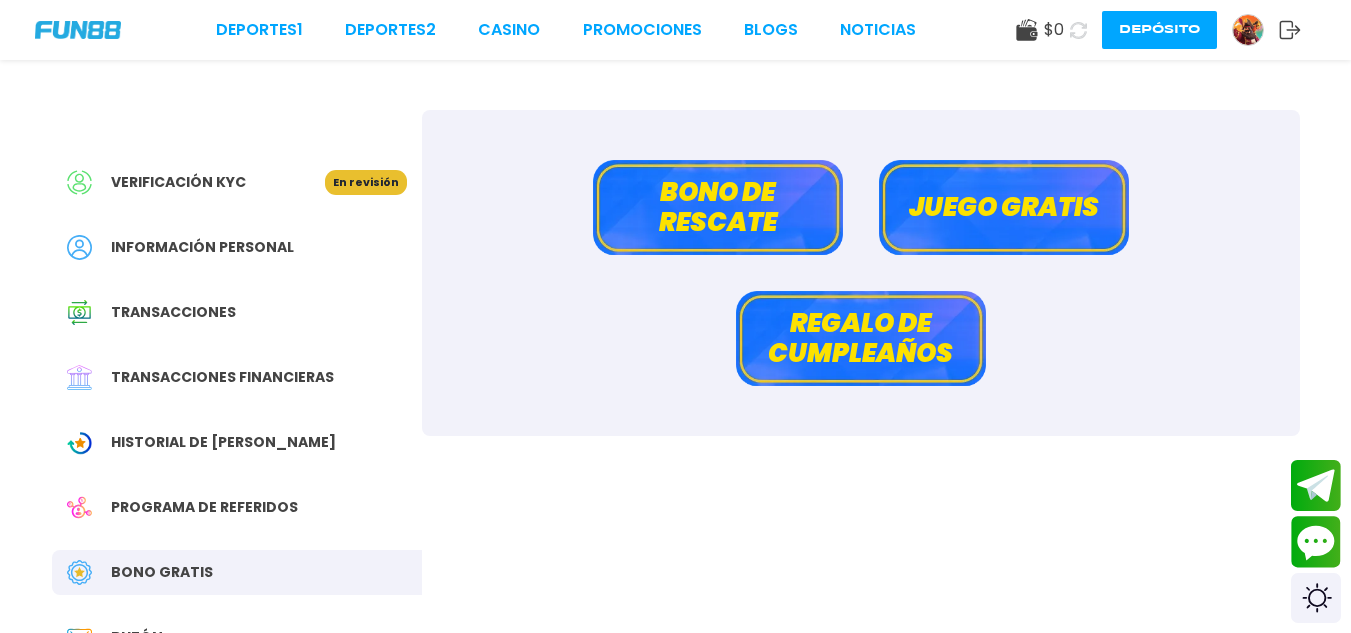 click on "Bono de rescate" at bounding box center [718, 207] 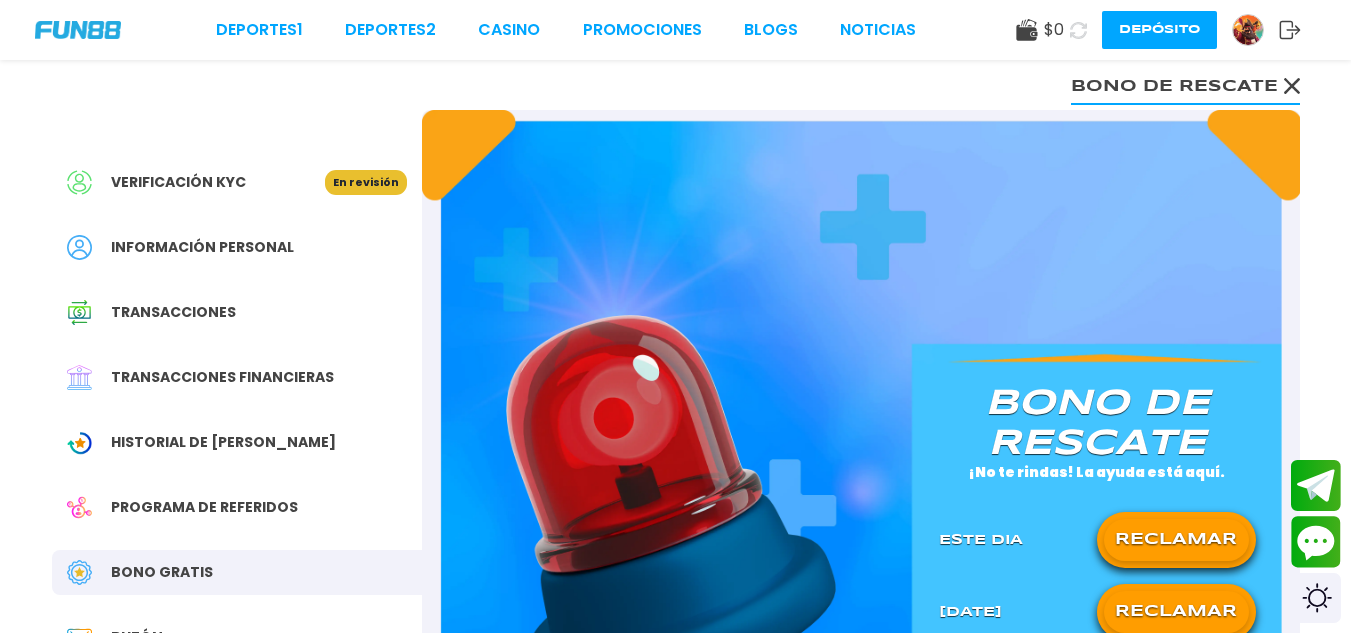 scroll, scrollTop: 200, scrollLeft: 0, axis: vertical 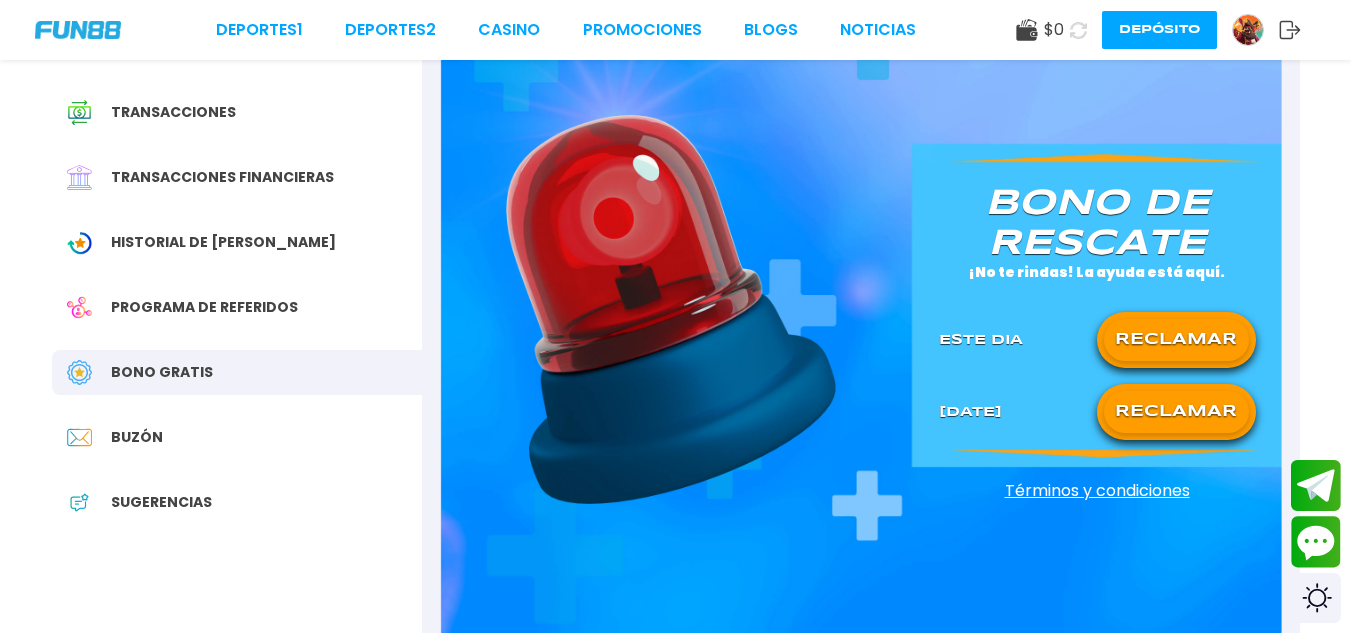 click on "RECLAMAR" at bounding box center (1176, 340) 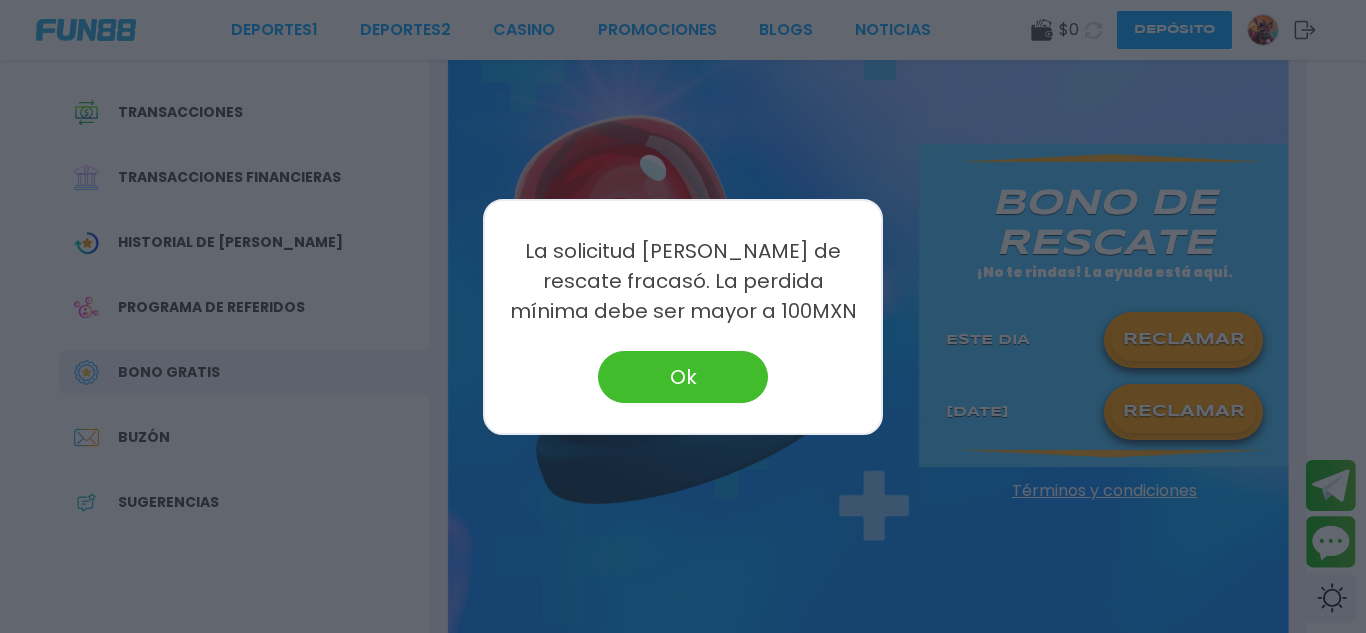 click on "Ok" at bounding box center [683, 377] 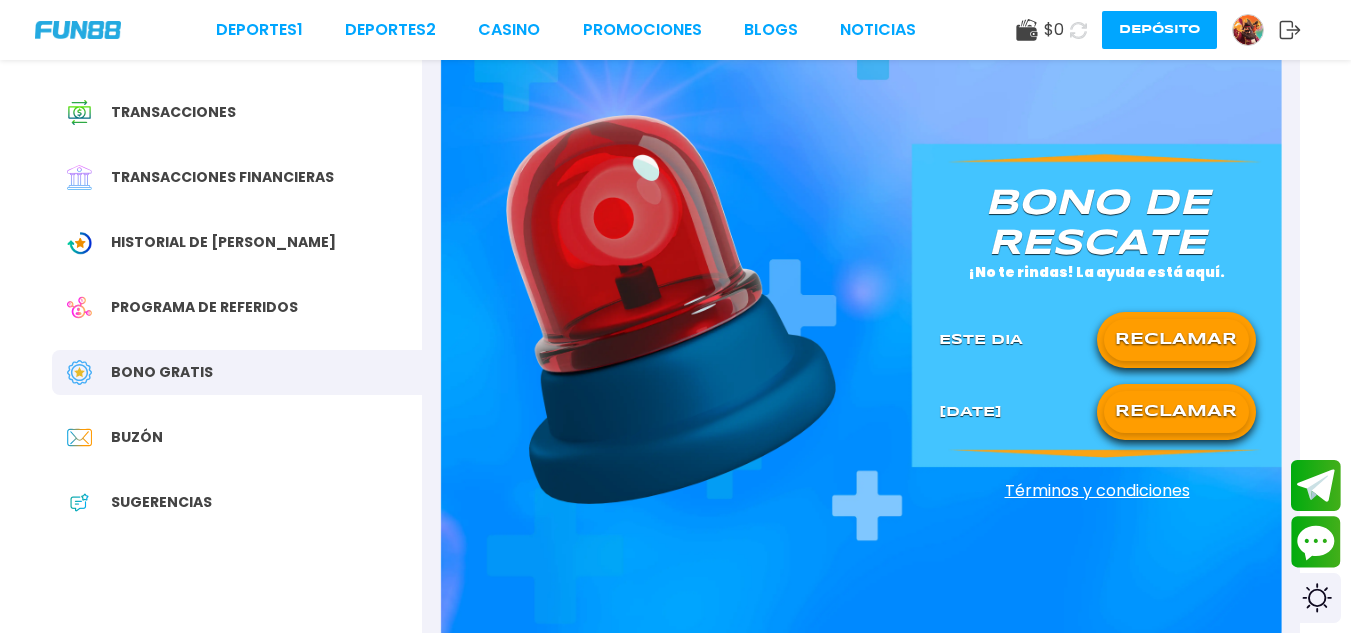 click on "Historial de [PERSON_NAME]" at bounding box center (223, 242) 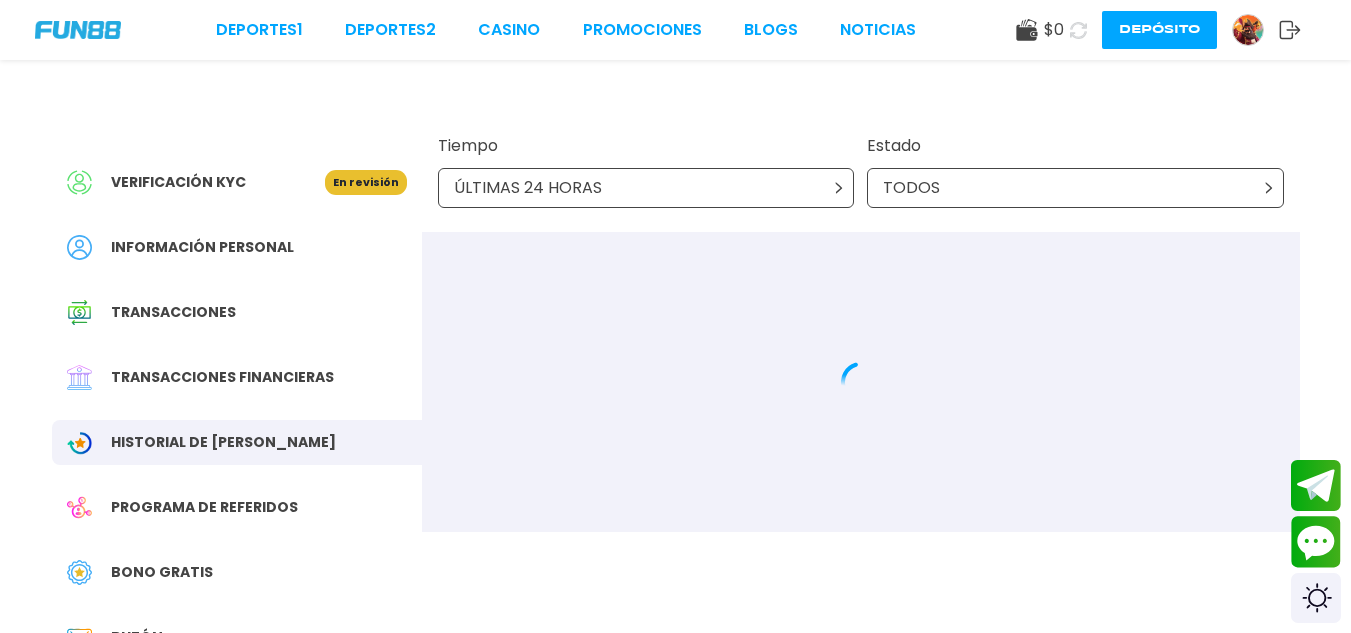 click on "Bono Gratis" at bounding box center [162, 572] 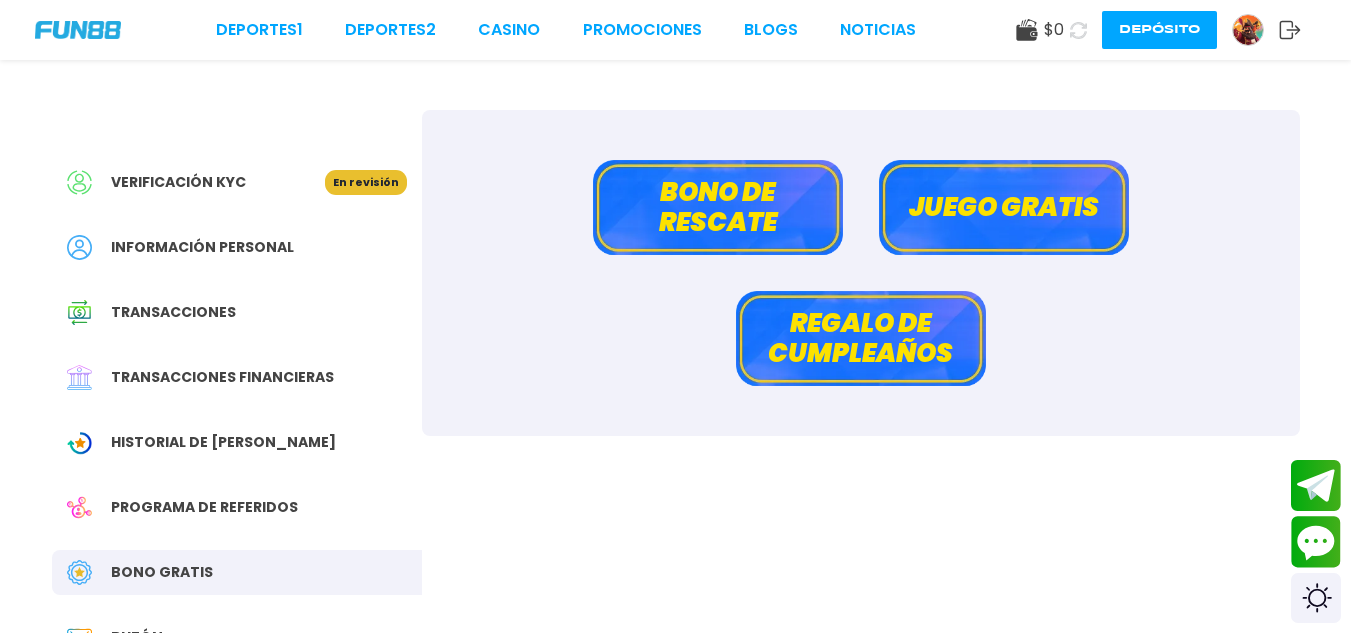 click on "Juego gratis" at bounding box center (1004, 207) 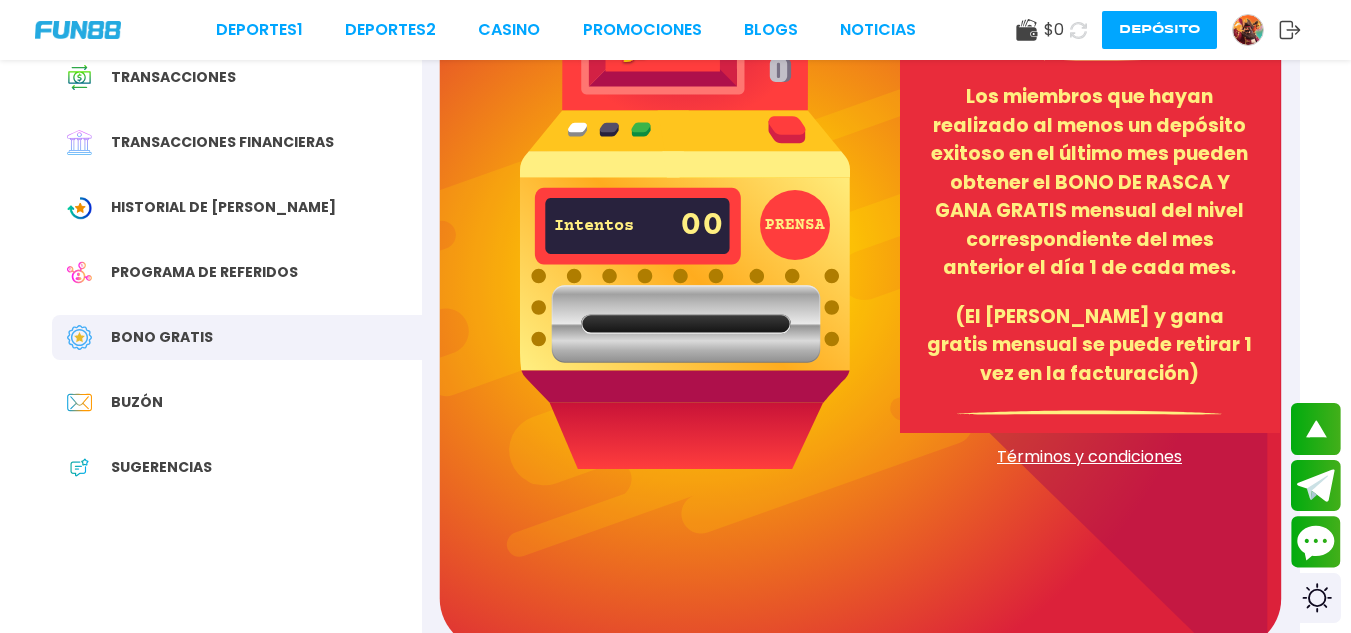 scroll, scrollTop: 200, scrollLeft: 0, axis: vertical 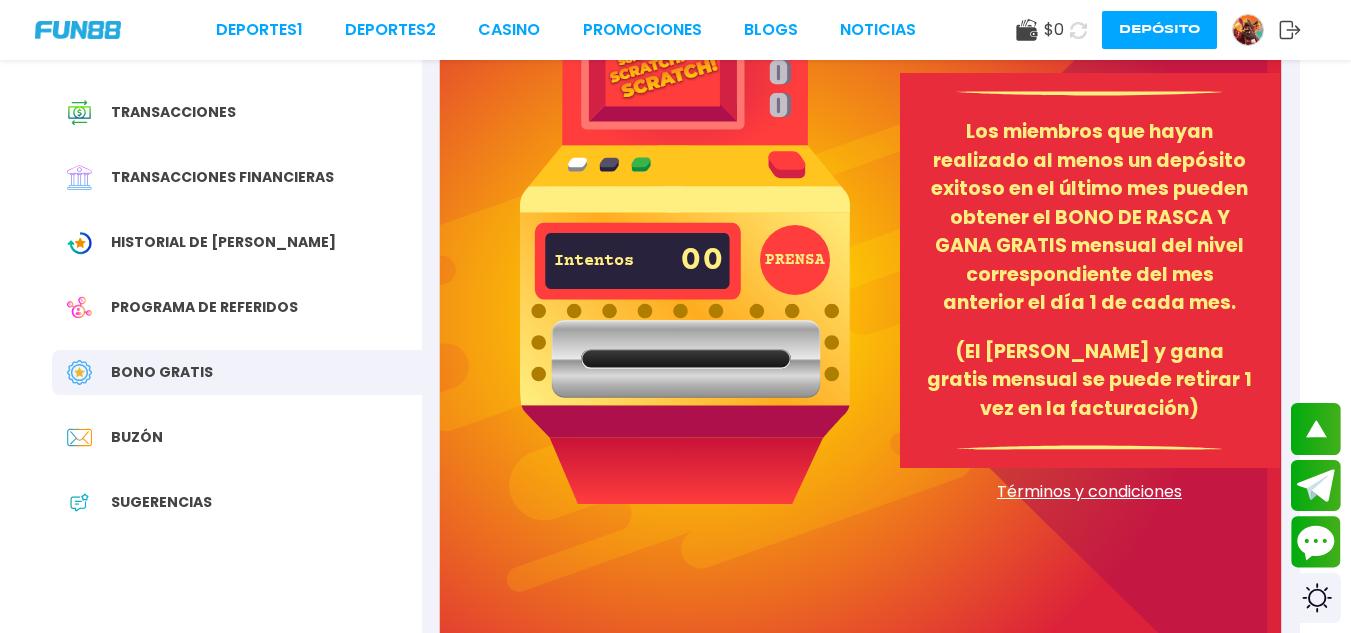 click on "Bono Gratis" at bounding box center [237, 372] 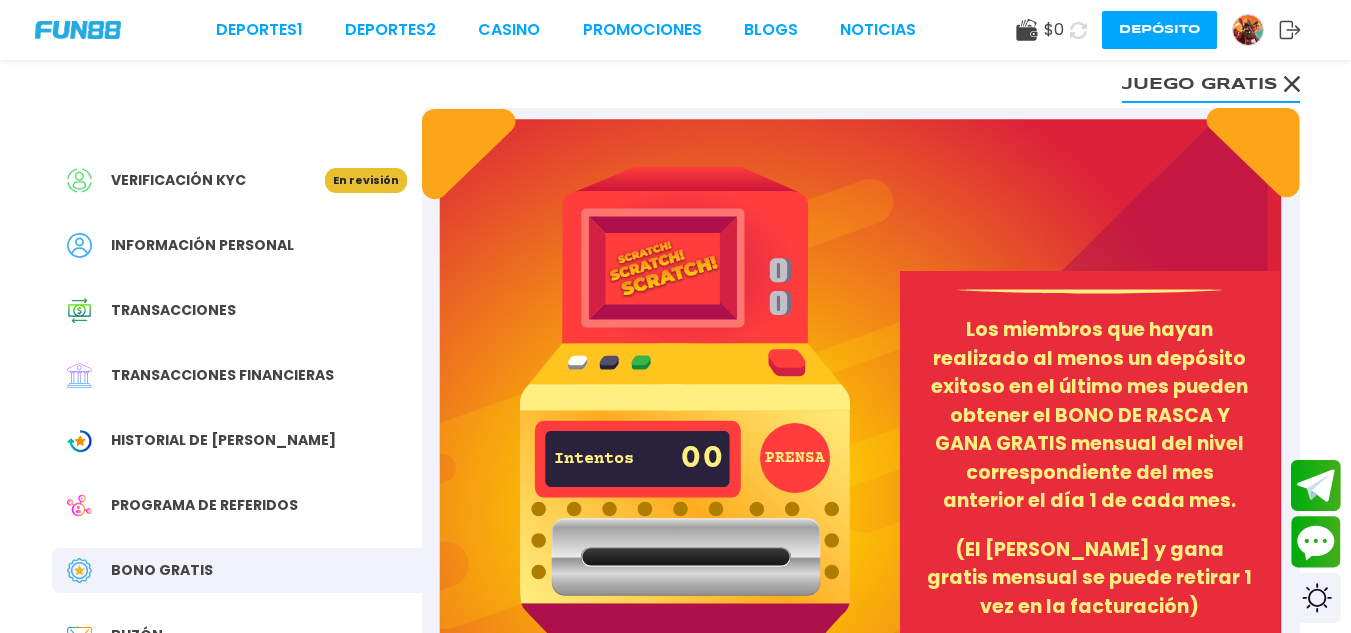 scroll, scrollTop: 0, scrollLeft: 0, axis: both 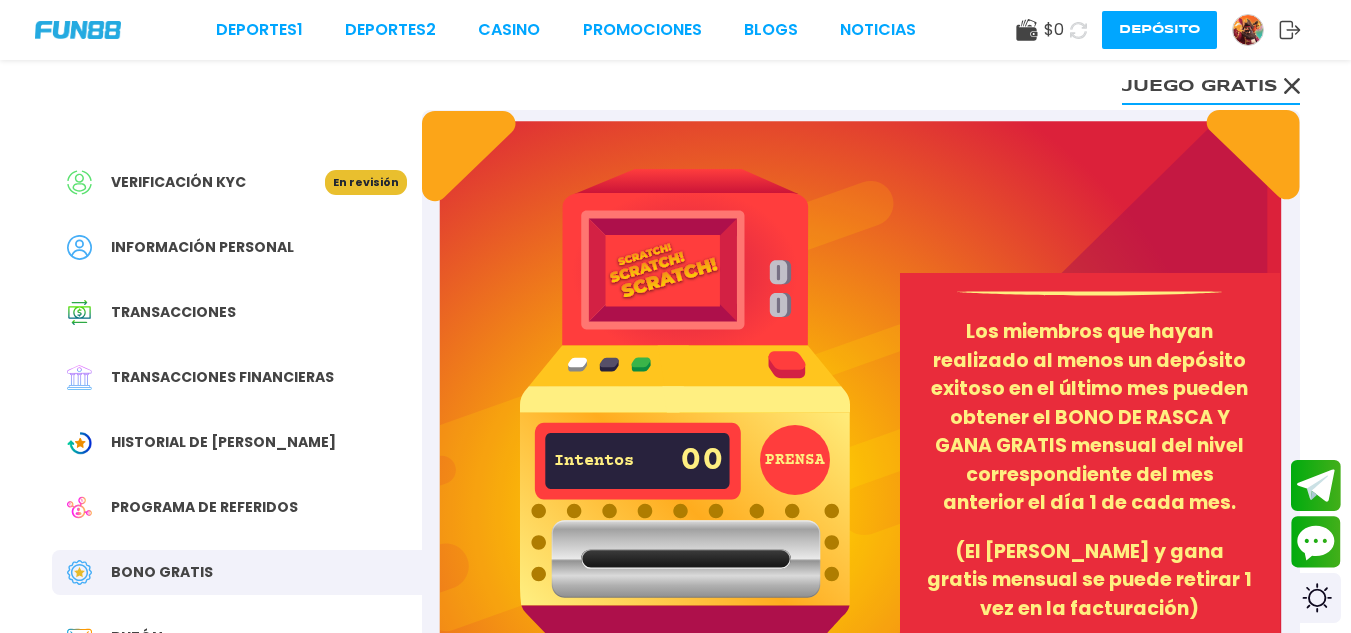 click on "Información personal" at bounding box center [202, 247] 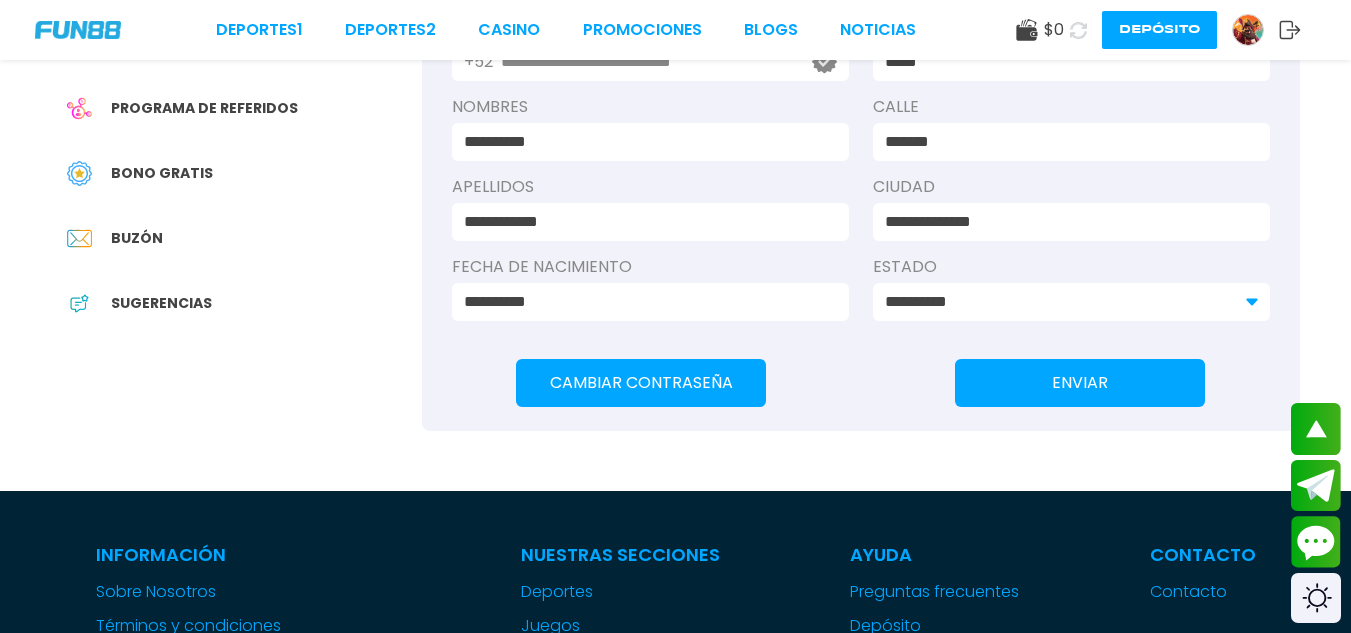 scroll, scrollTop: 400, scrollLeft: 0, axis: vertical 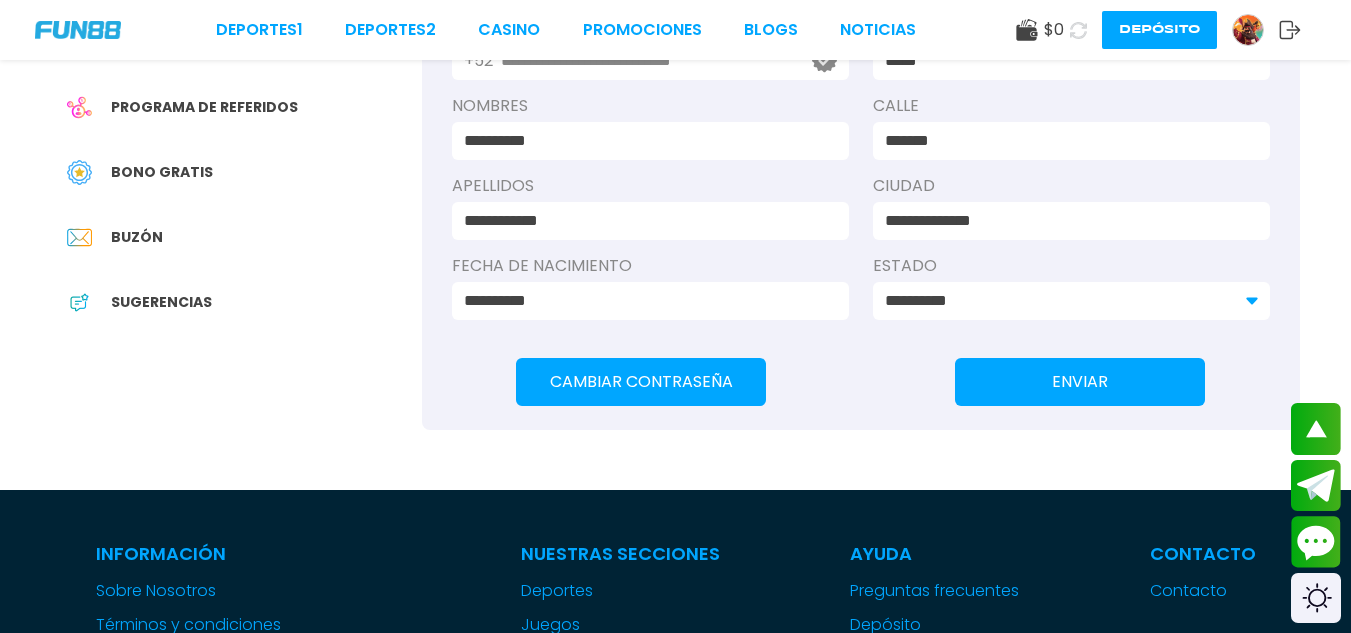 click on "Bono Gratis" at bounding box center [162, 172] 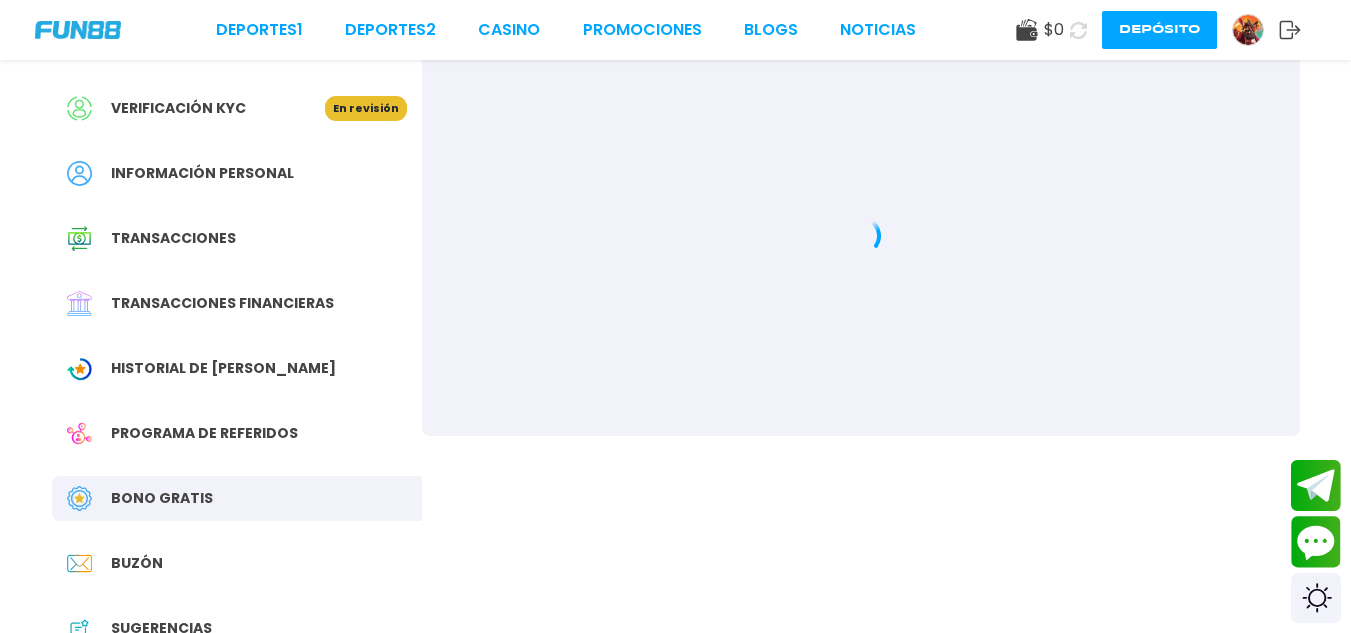 scroll, scrollTop: 0, scrollLeft: 0, axis: both 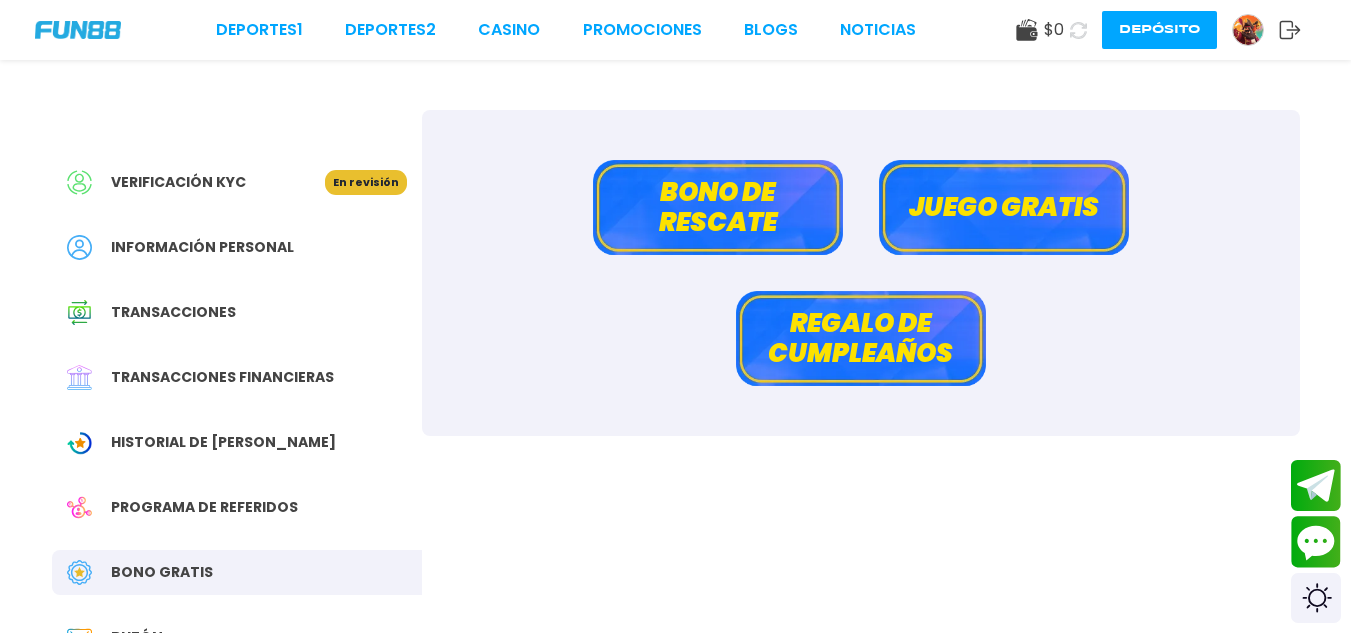 click on "Regalo de cumpleaños" at bounding box center (861, 338) 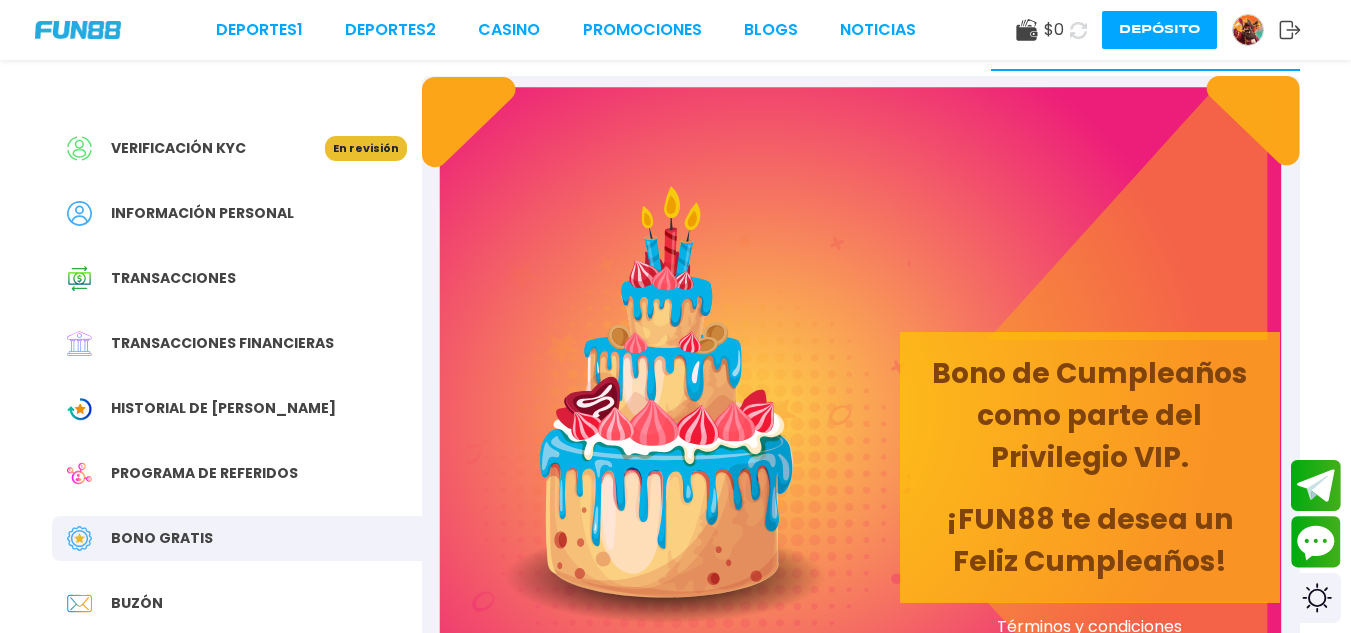 scroll, scrollTop: 0, scrollLeft: 0, axis: both 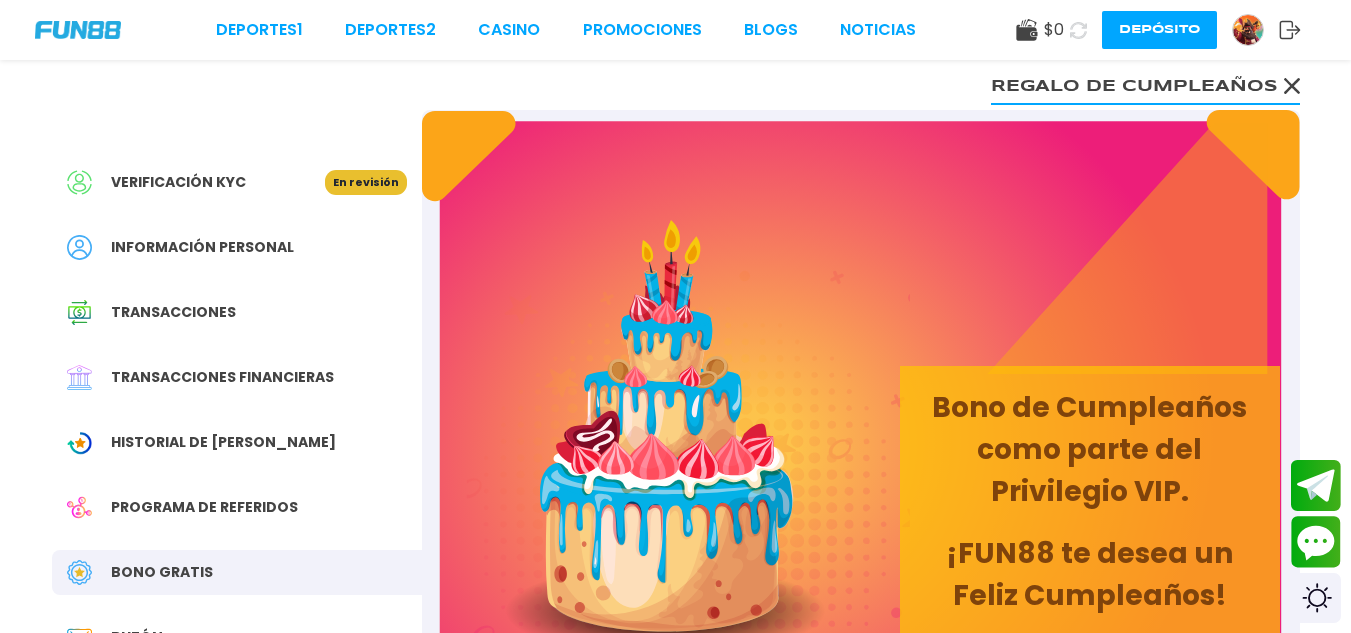 click at bounding box center (78, 30) 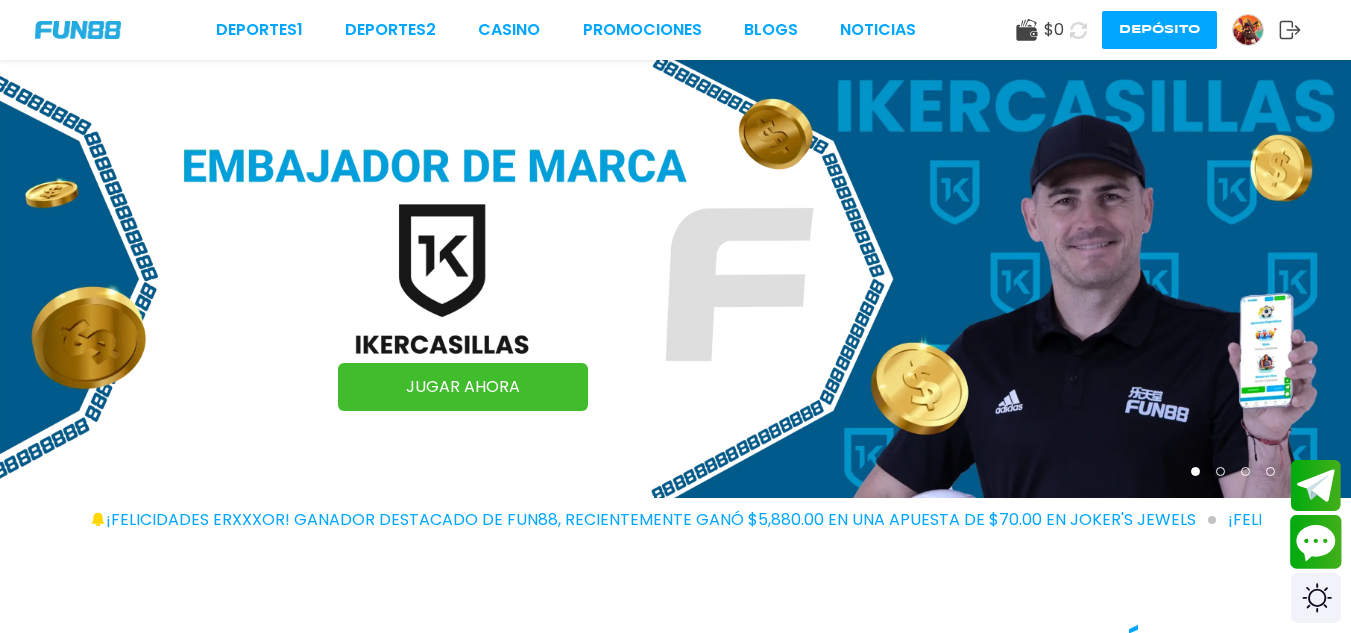 click at bounding box center (1316, 542) 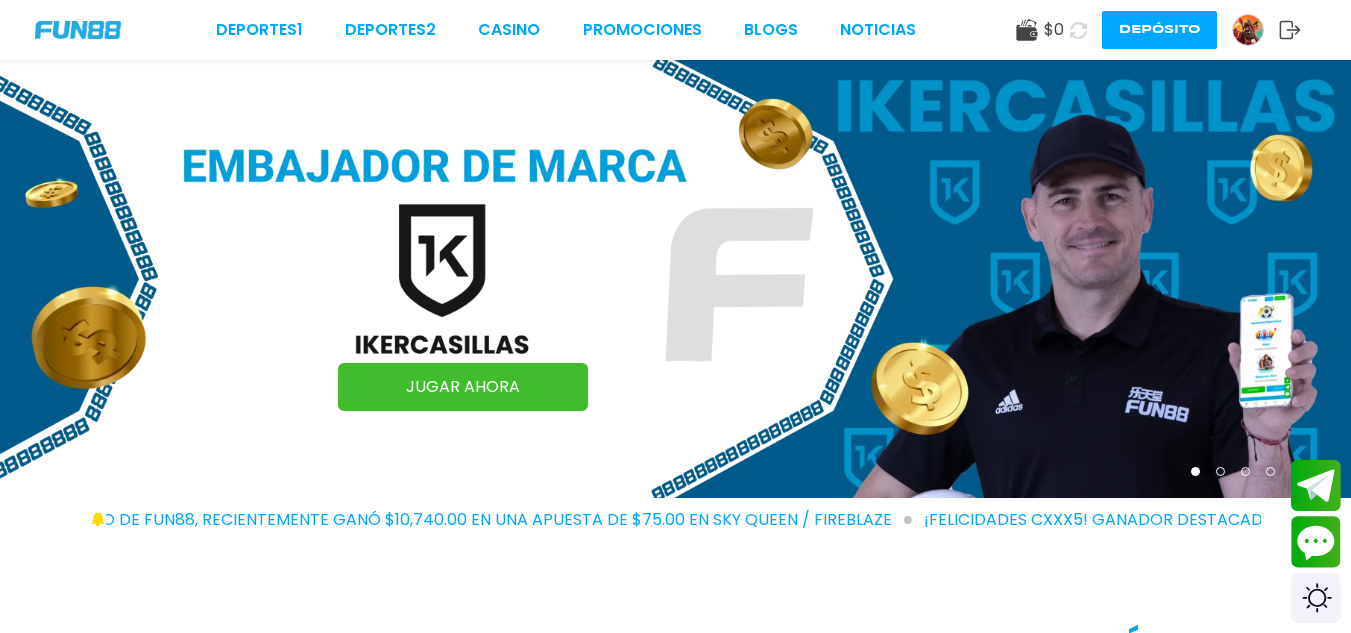 click at bounding box center (675, 279) 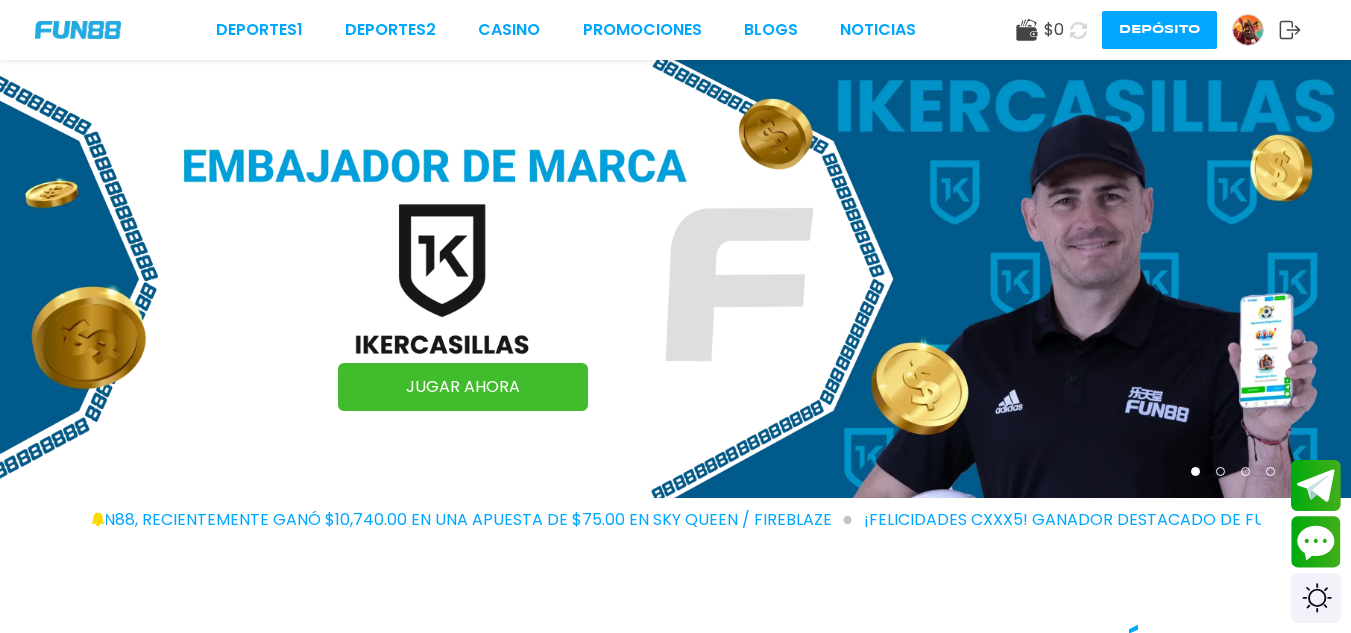 click at bounding box center (675, 279) 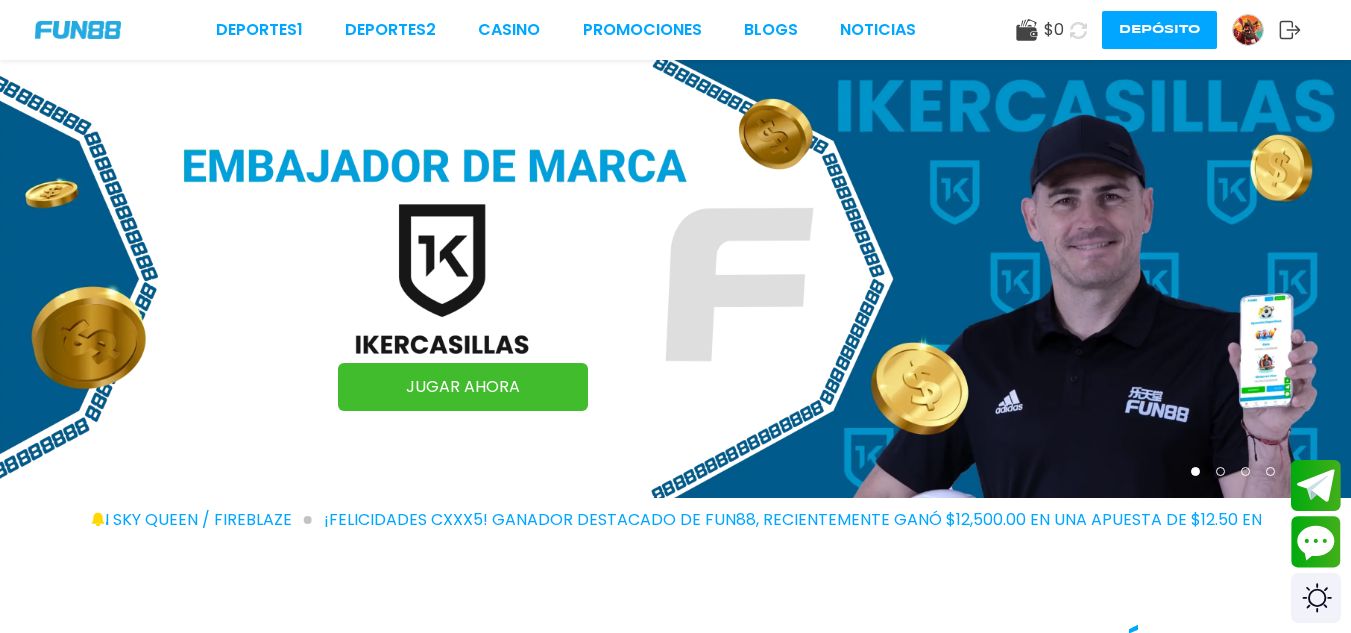 click at bounding box center [1248, 30] 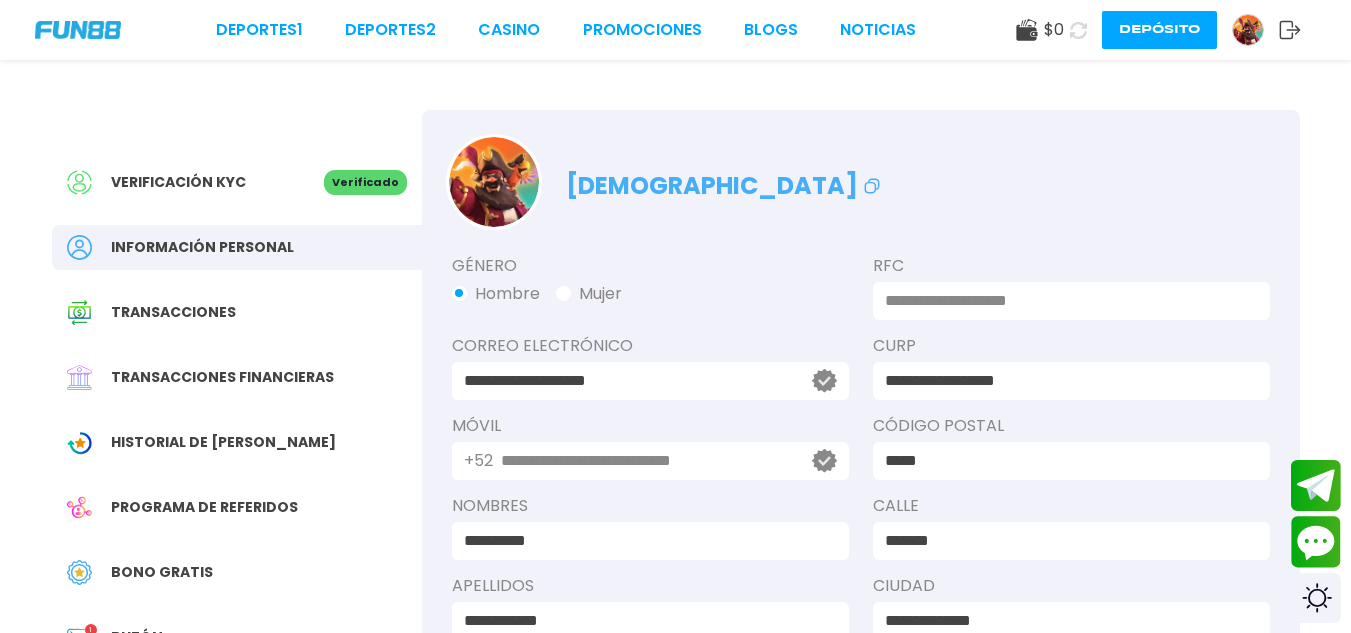 click 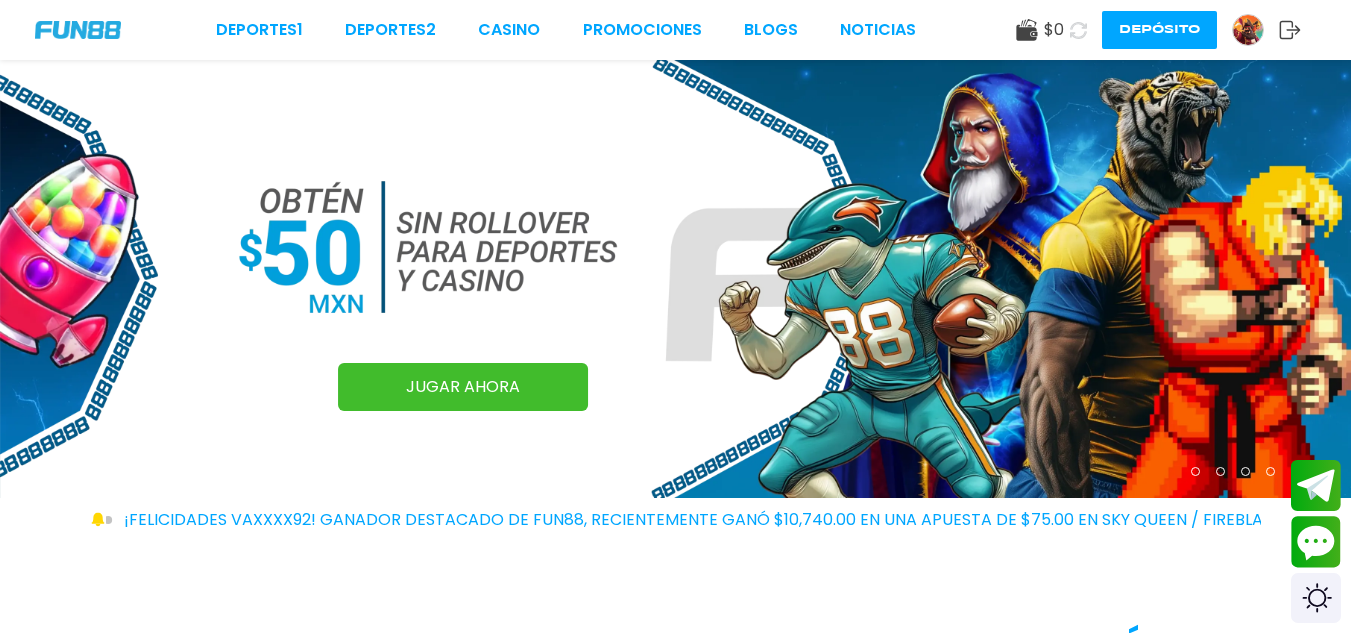 click on "JUGAR AHORA" at bounding box center (463, 387) 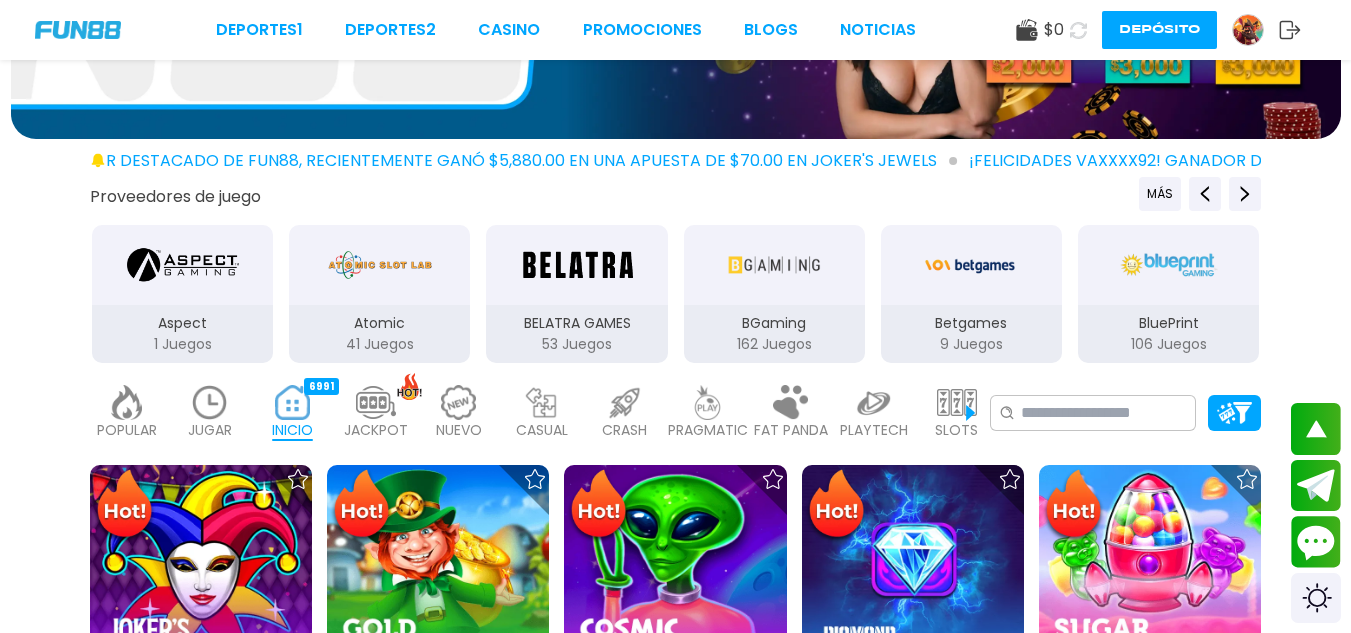 scroll, scrollTop: 200, scrollLeft: 0, axis: vertical 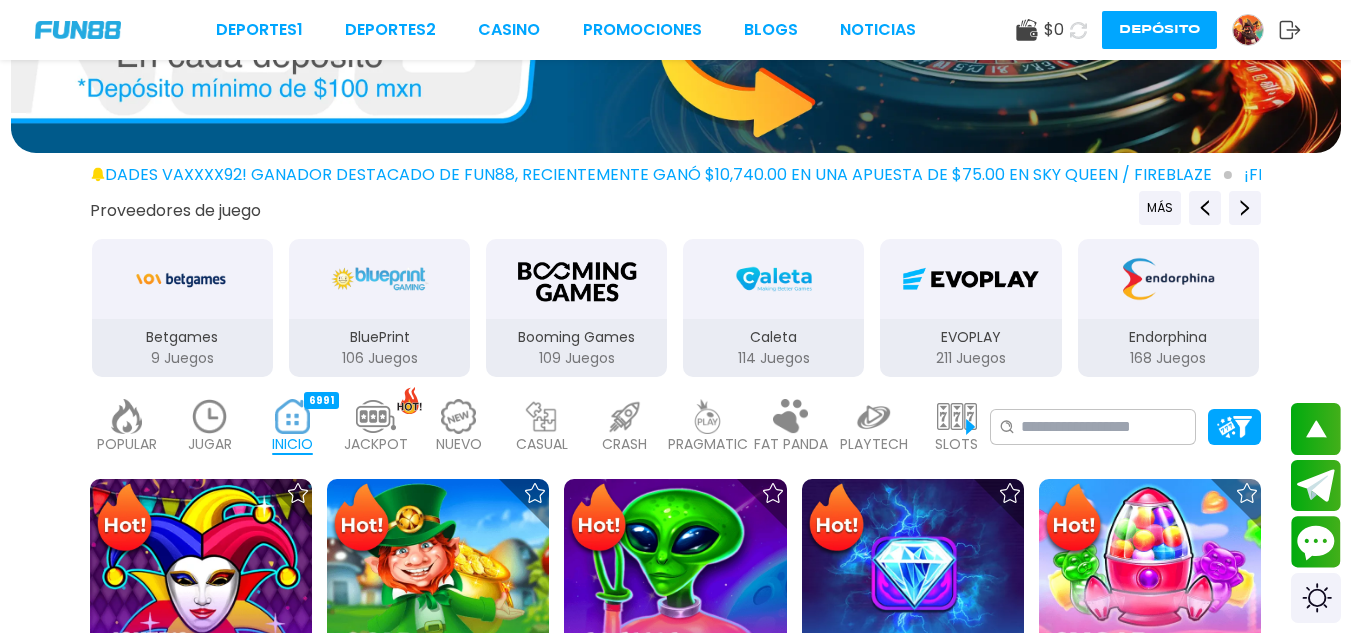 click at bounding box center (1078, 30) 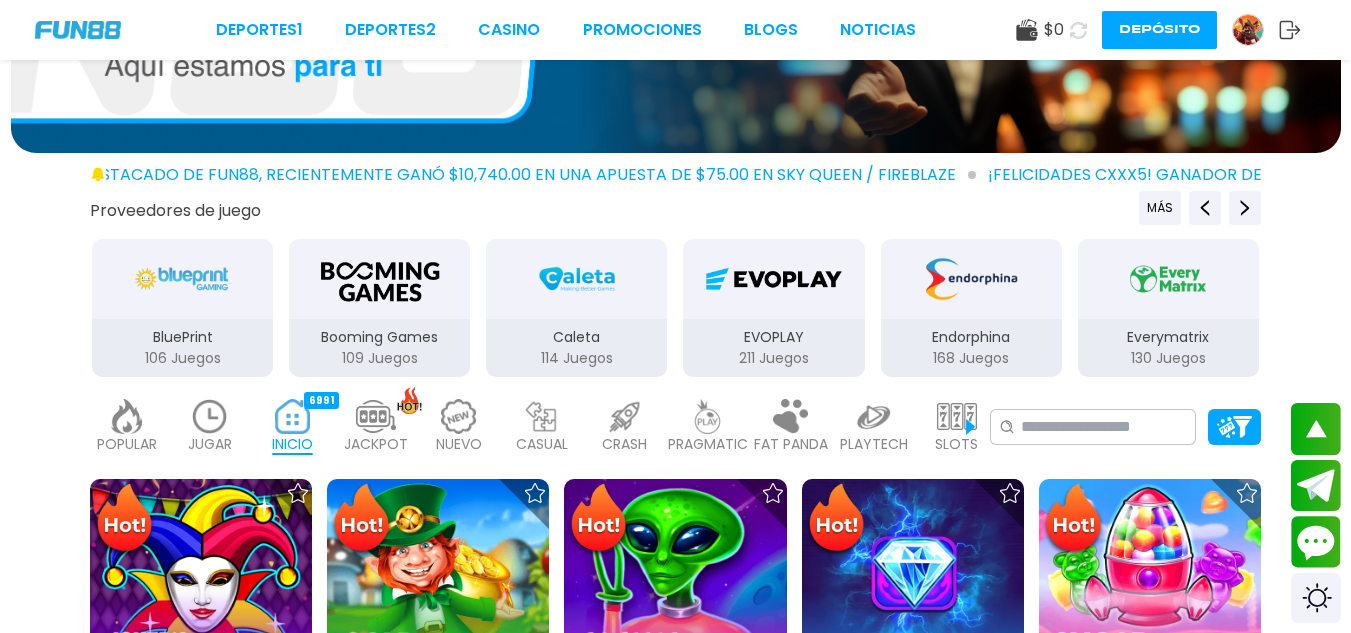 click on "$ 0" at bounding box center [1040, 30] 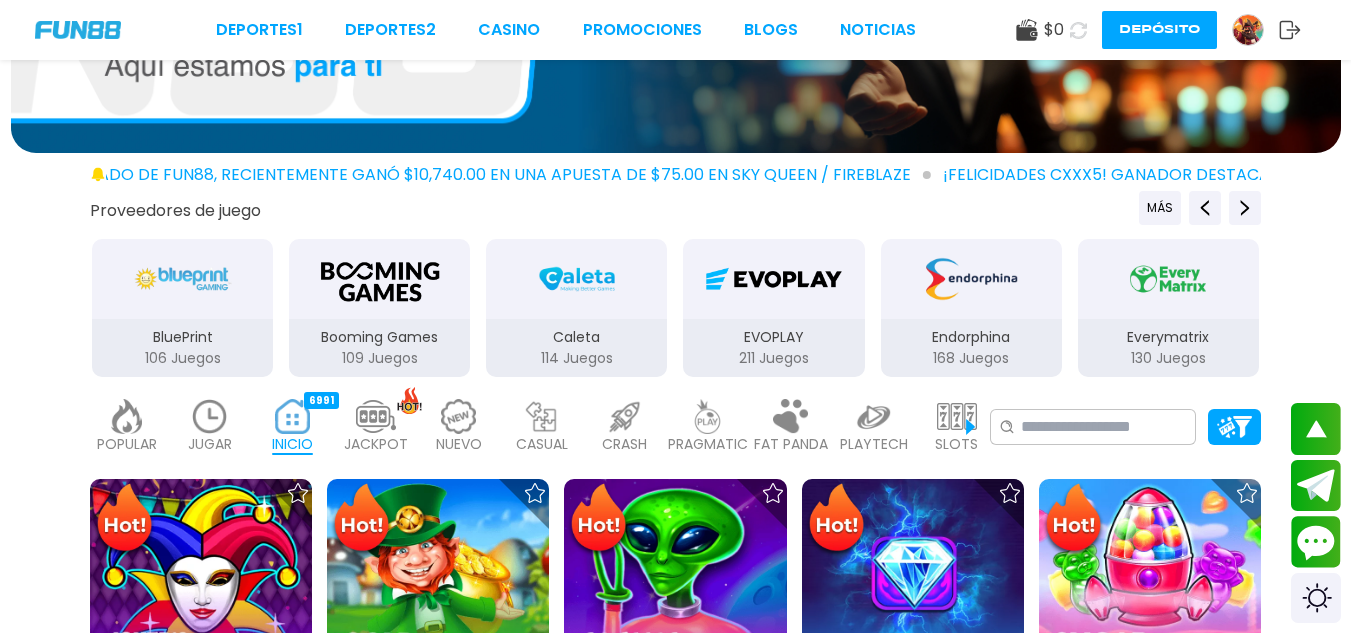 click 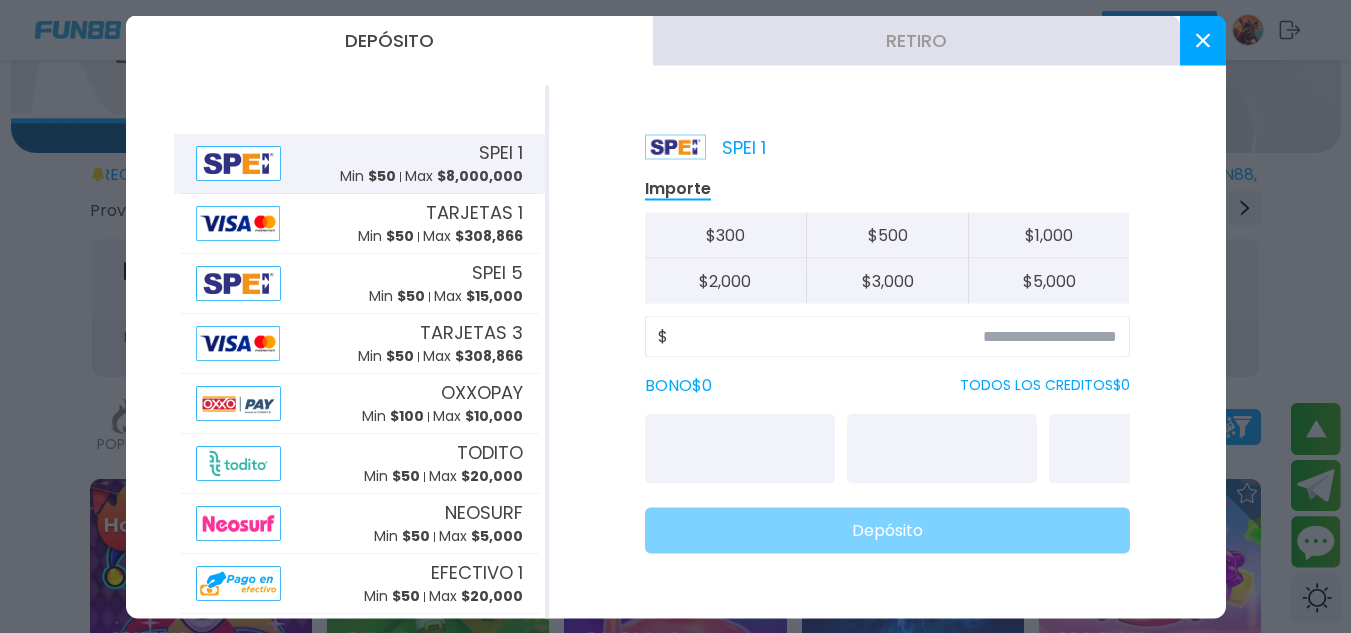 click 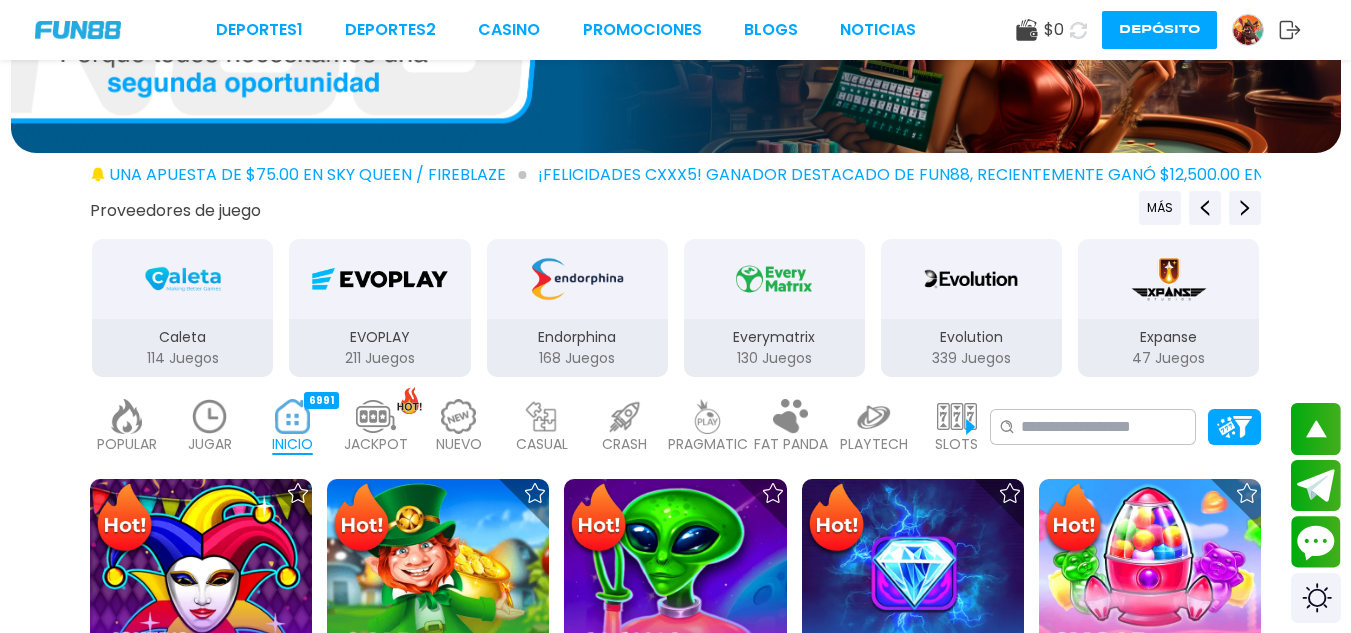 click at bounding box center [1248, 30] 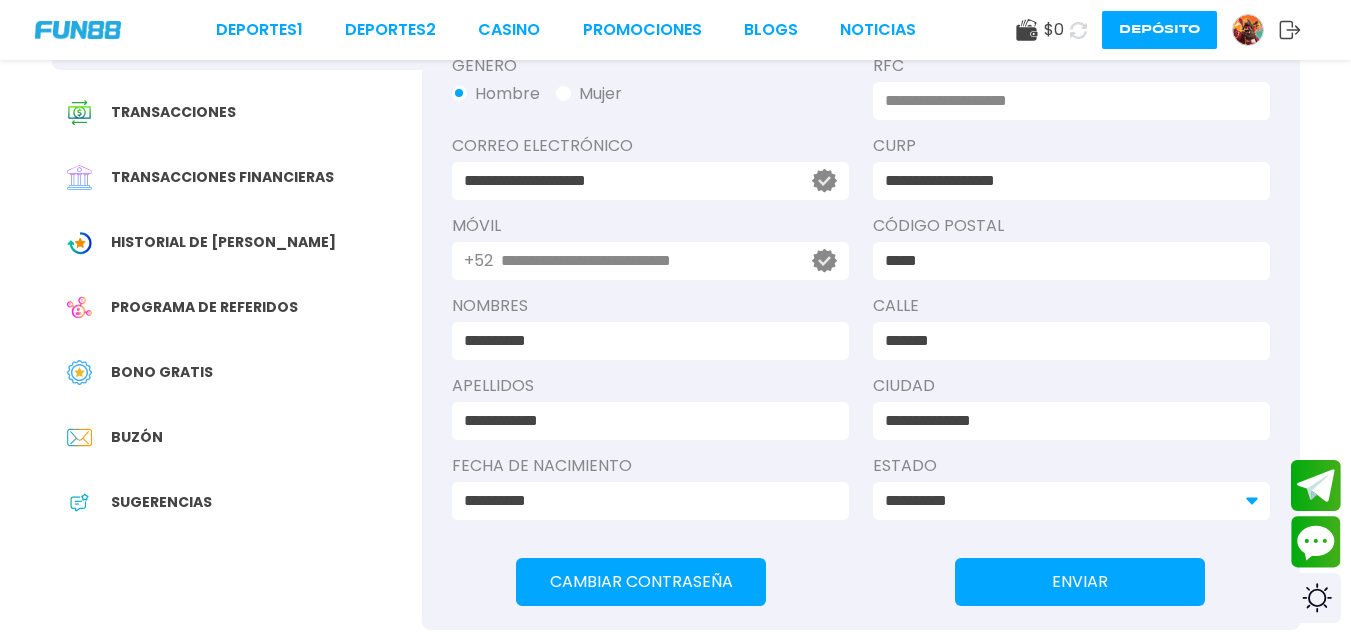 scroll, scrollTop: 0, scrollLeft: 0, axis: both 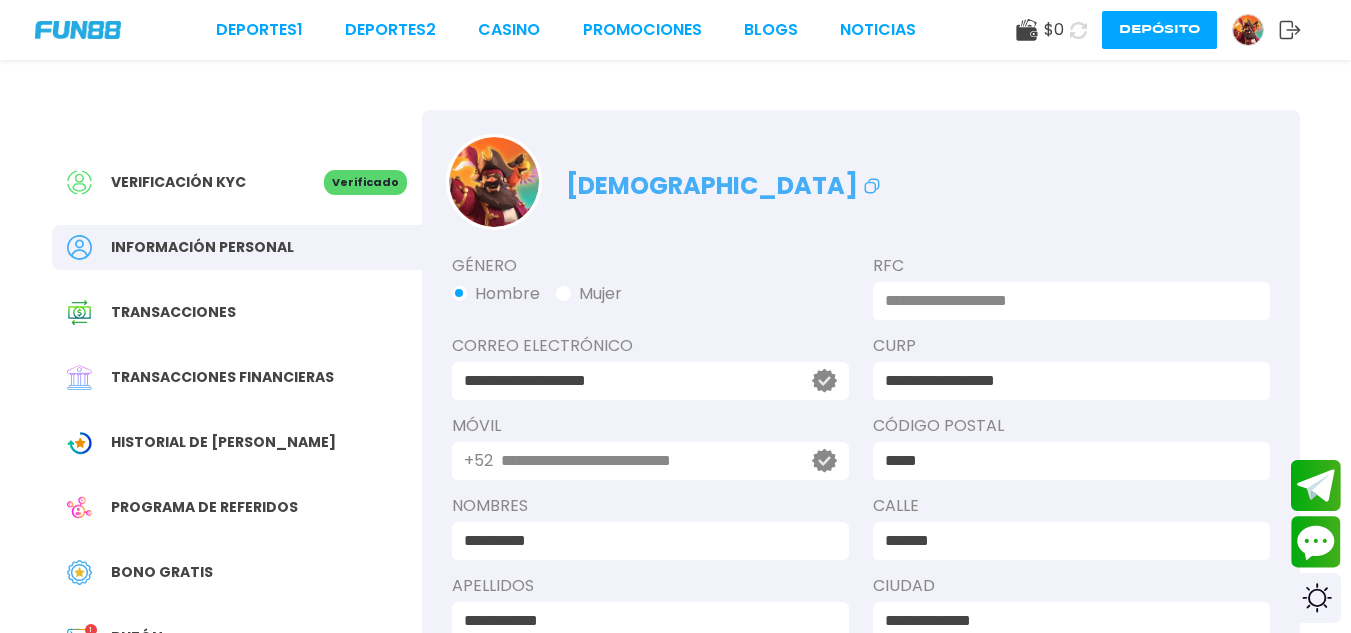 click on "Verificación KYC Verificado" at bounding box center [237, 182] 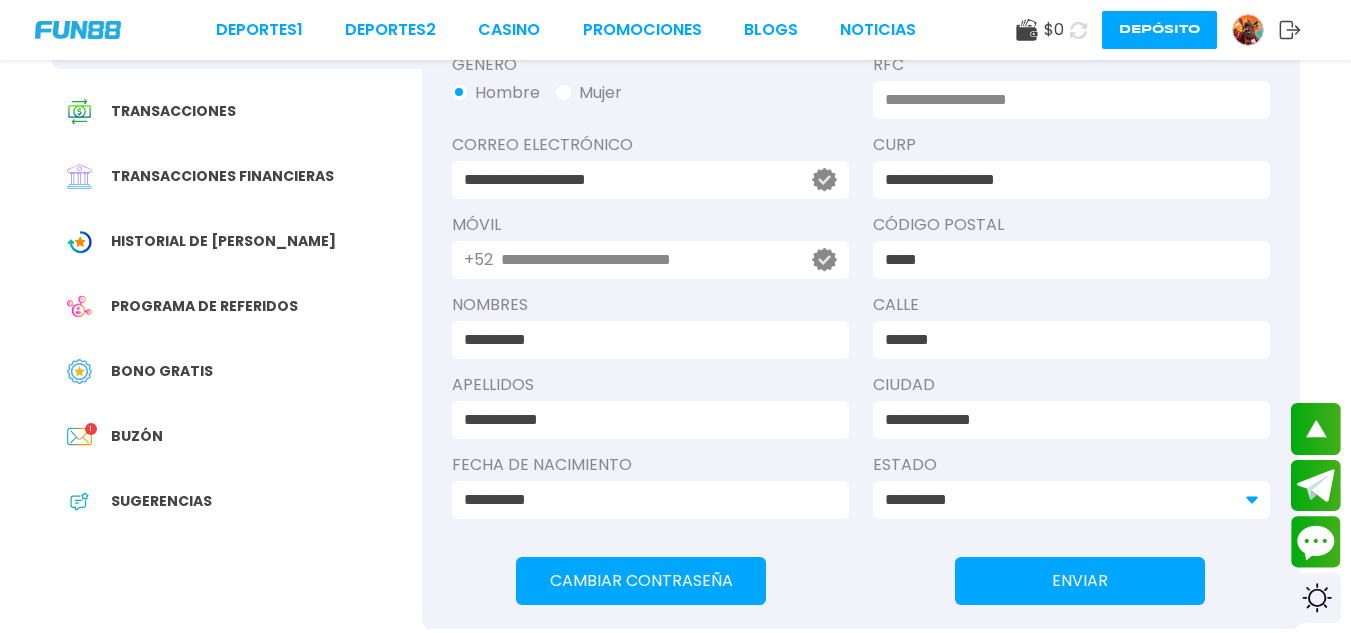 scroll, scrollTop: 200, scrollLeft: 0, axis: vertical 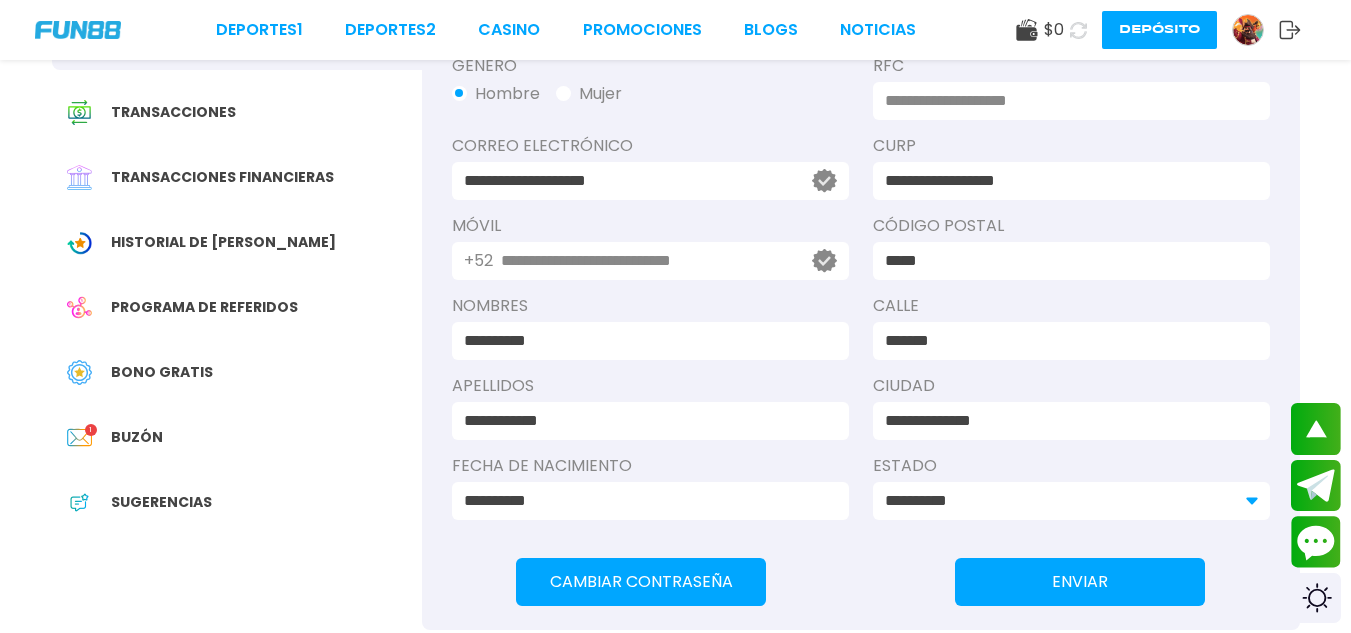 click on "Buzón" at bounding box center [137, 437] 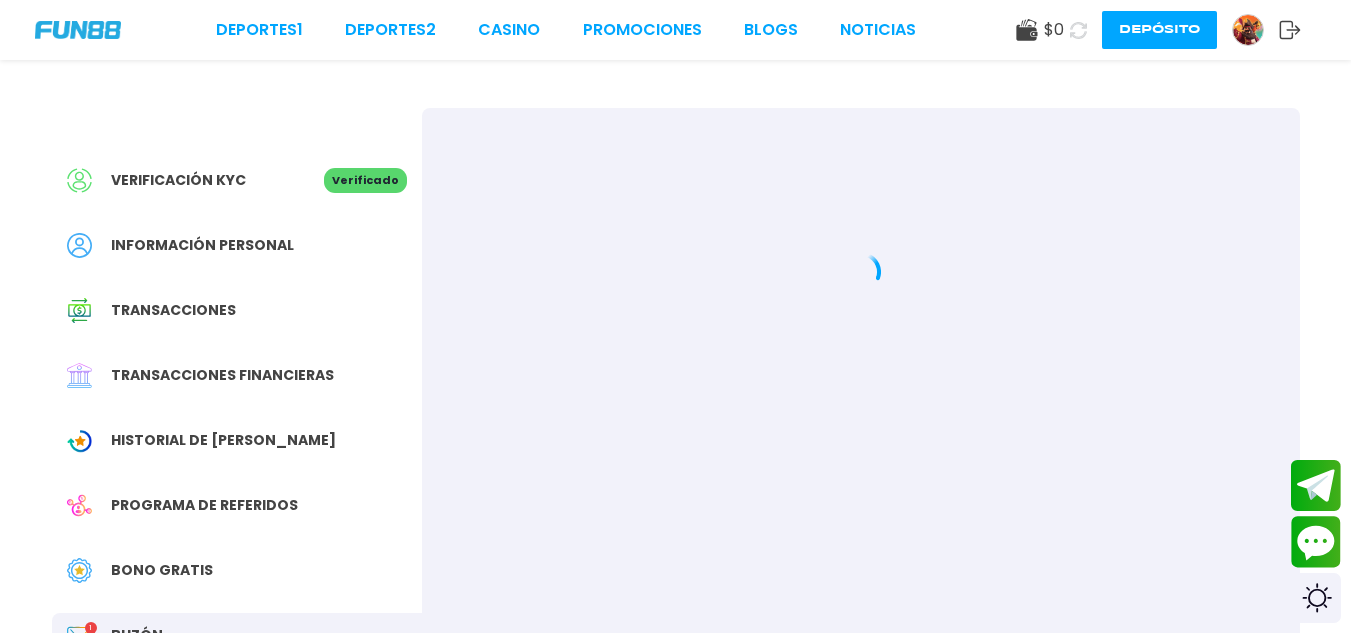 scroll, scrollTop: 0, scrollLeft: 0, axis: both 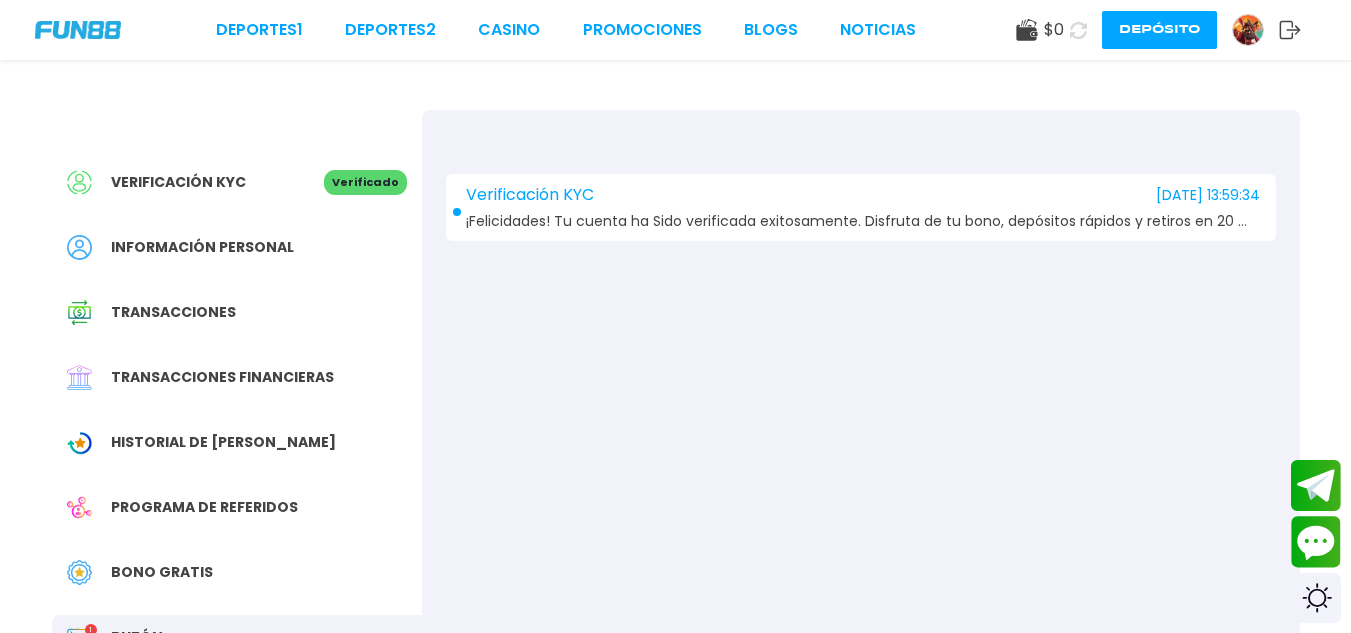 click on "¡Felicidades! Tu cuenta ha Sido verificada exitosamente. Disfruta de tu bono, depósitos rápidos y retiros en 20 minutos.!" at bounding box center (863, 221) 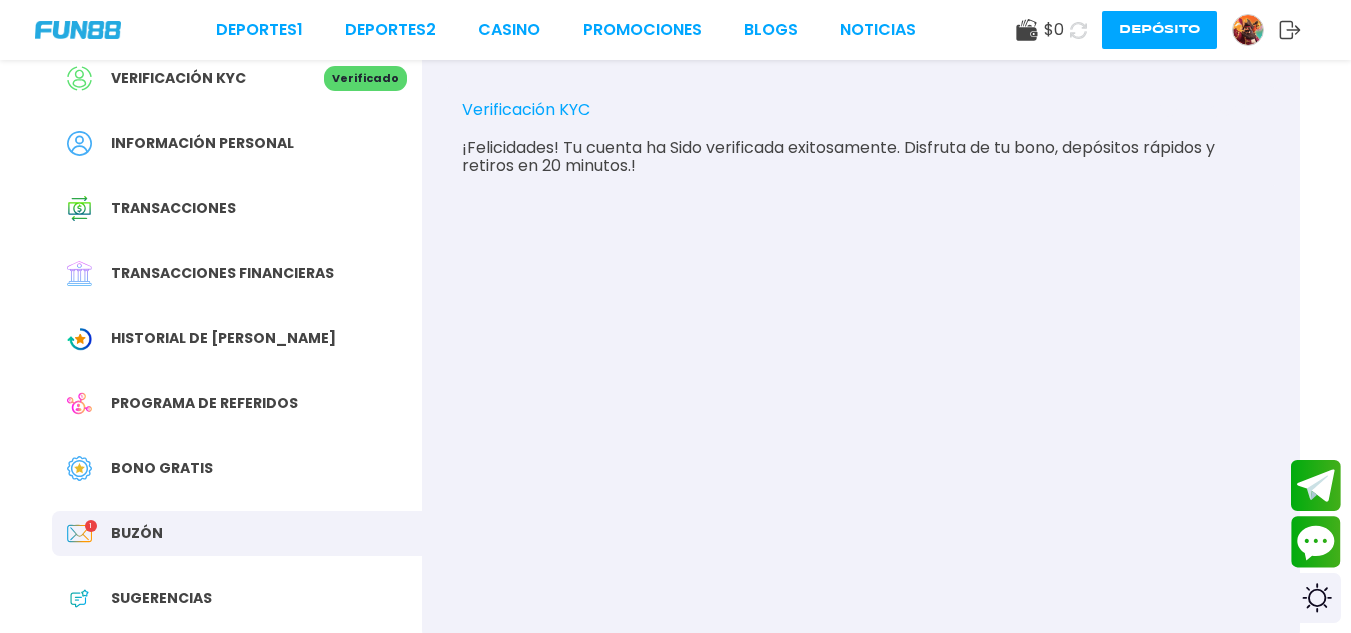 scroll, scrollTop: 0, scrollLeft: 0, axis: both 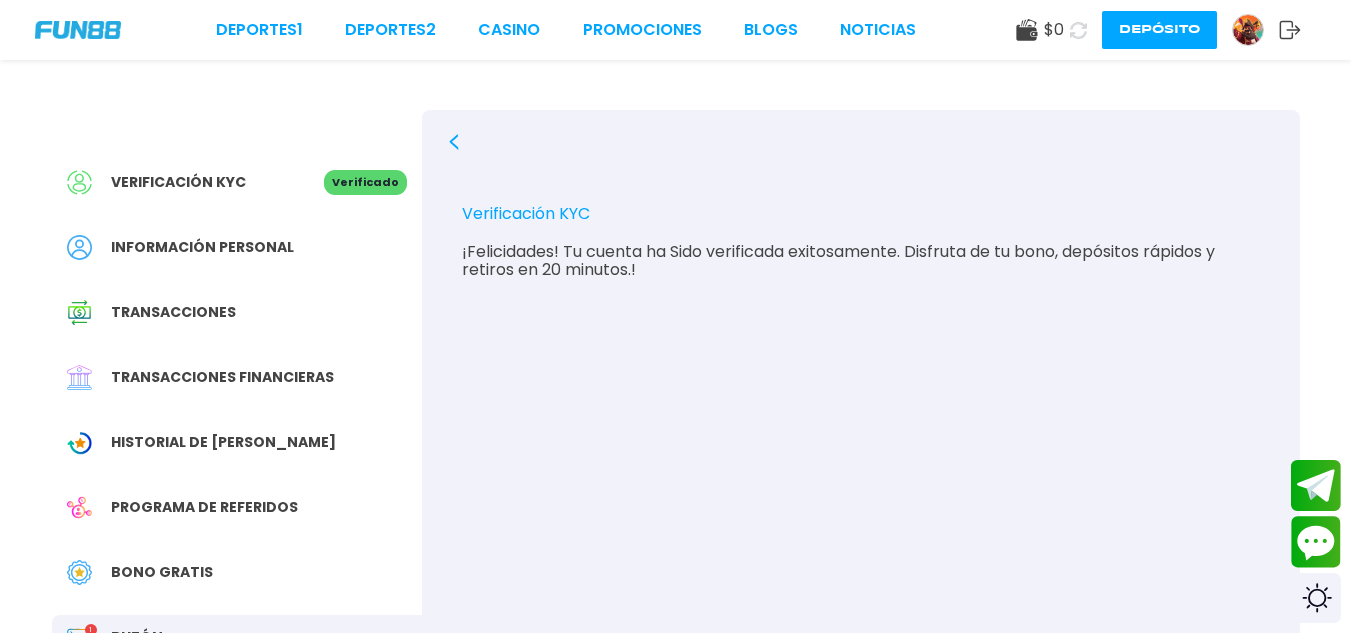 click 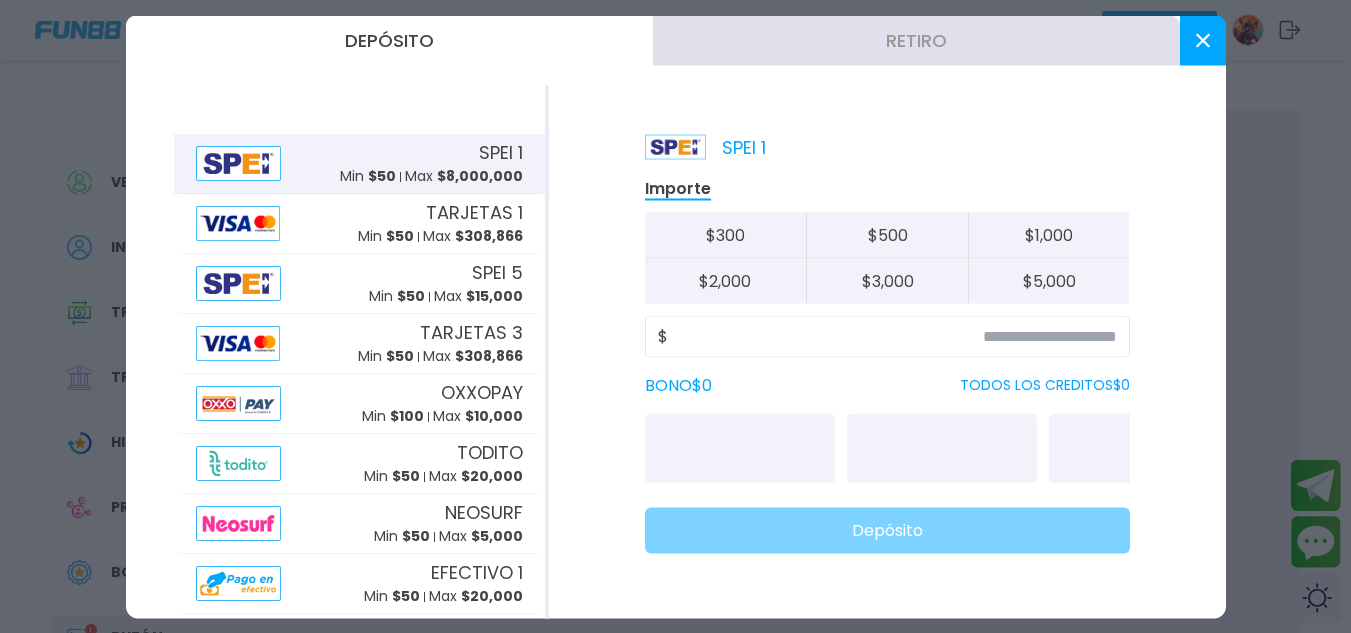 click at bounding box center (1203, 40) 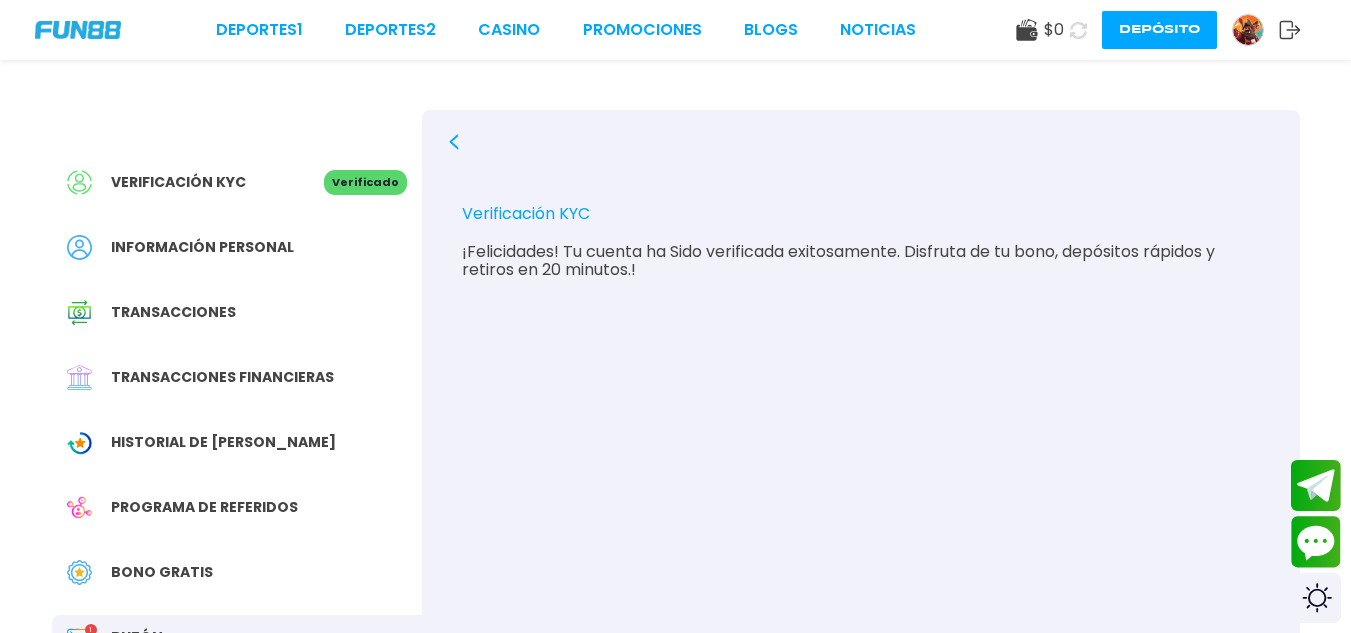 click on "Bono Gratis" at bounding box center (162, 572) 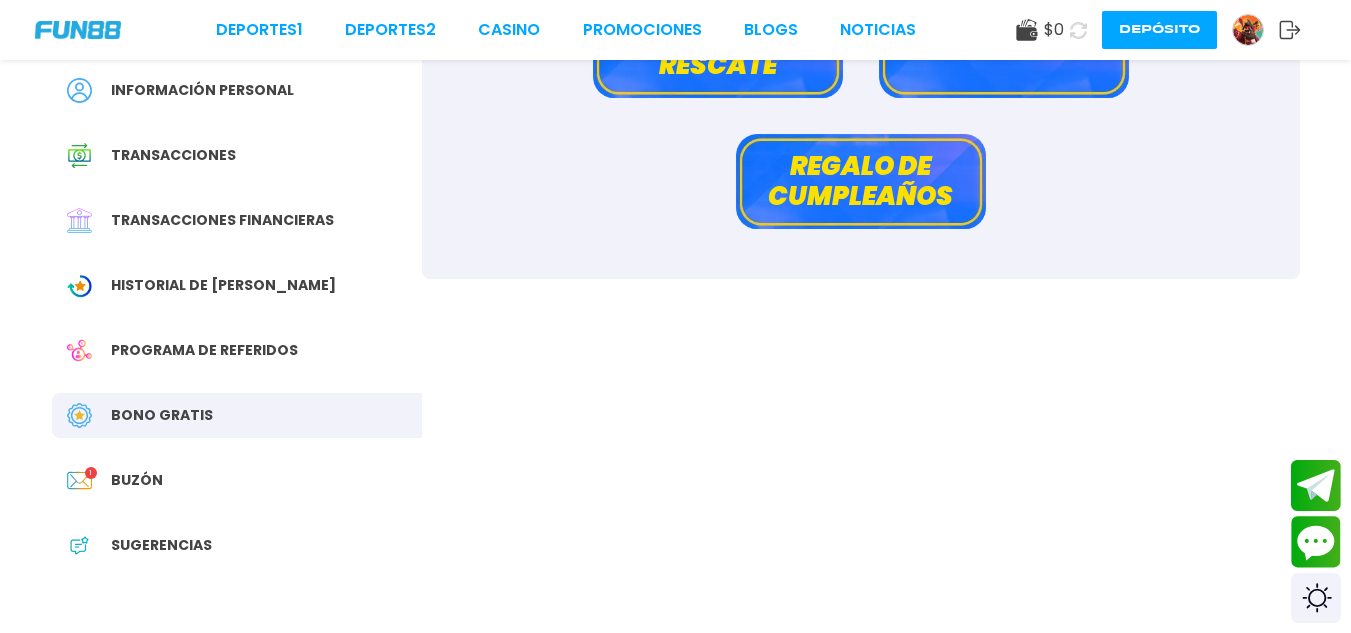 scroll, scrollTop: 400, scrollLeft: 0, axis: vertical 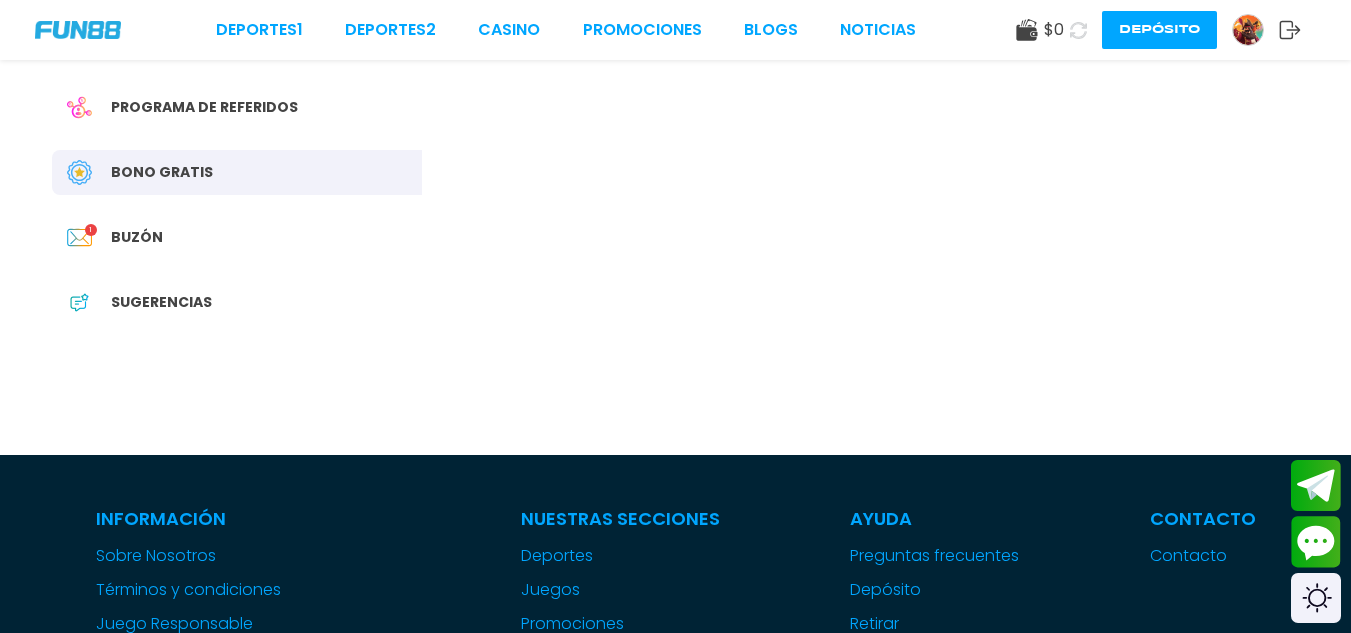 click on "Buzón" at bounding box center [137, 237] 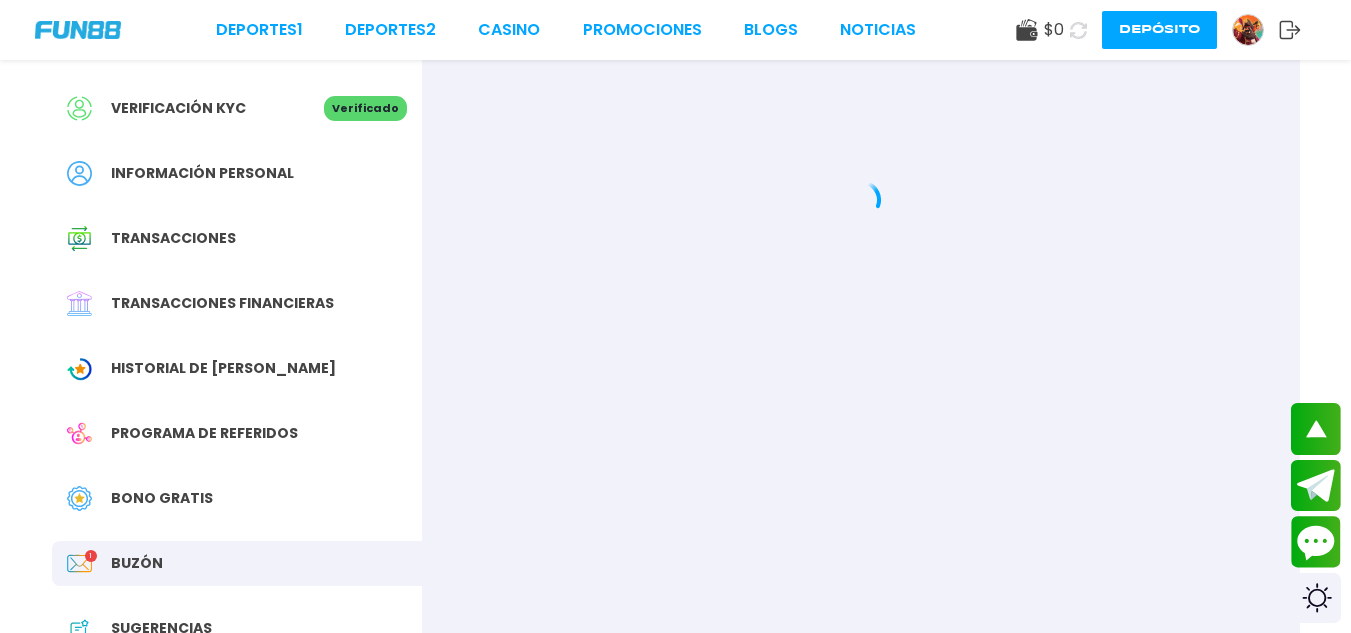 scroll, scrollTop: 0, scrollLeft: 0, axis: both 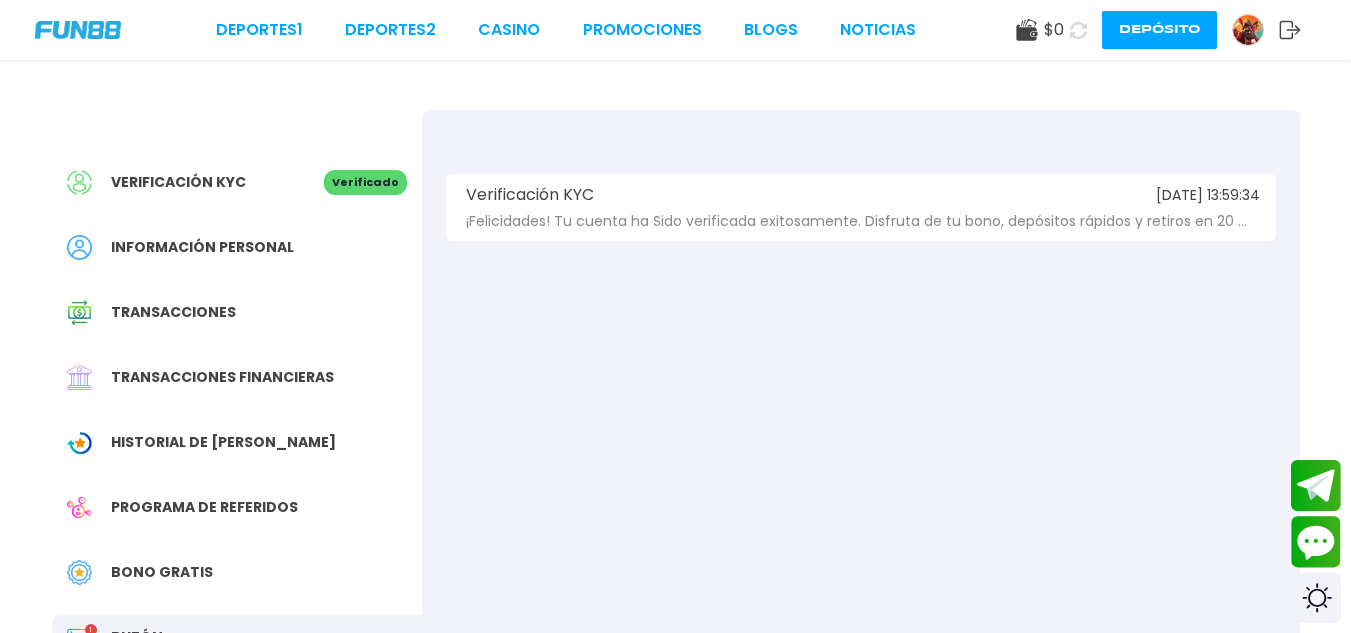 click on "Verificación KYC [DATE] 13:59:34 ¡Felicidades! Tu cuenta ha Sido verificada exitosamente. Disfruta de tu bono, depósitos rápidos y retiros en 20 minutos.!" at bounding box center (861, 207) 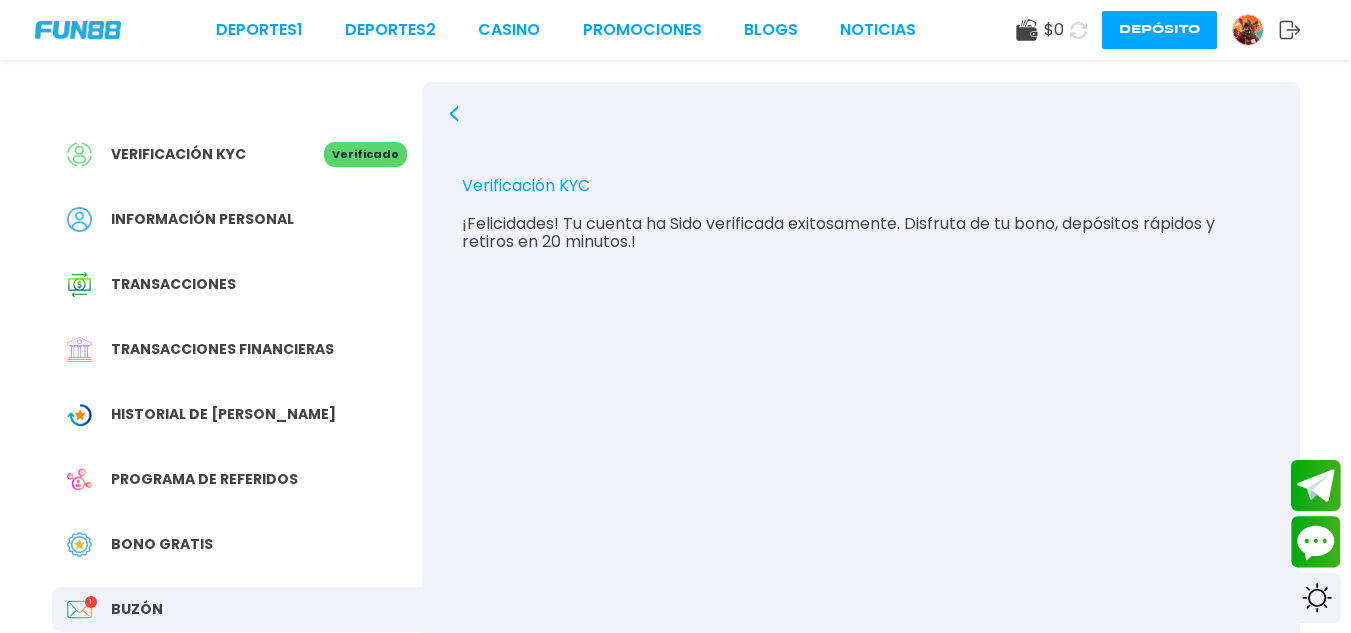 scroll, scrollTop: 0, scrollLeft: 0, axis: both 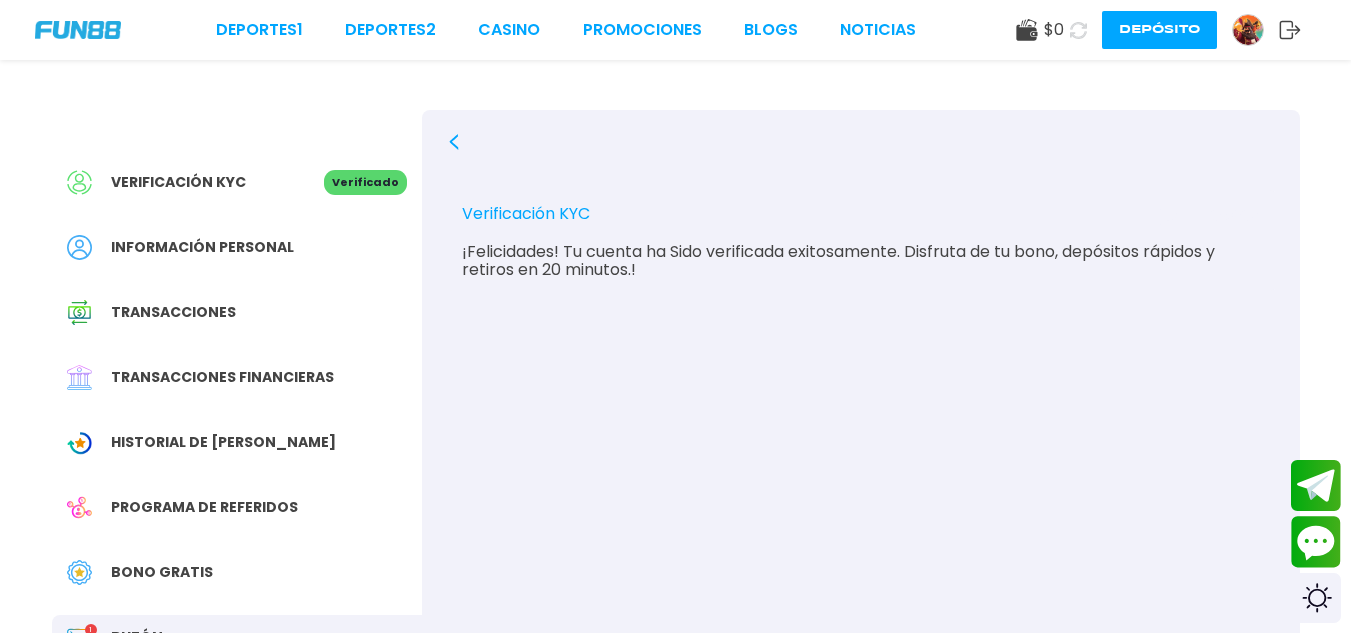 click at bounding box center (78, 30) 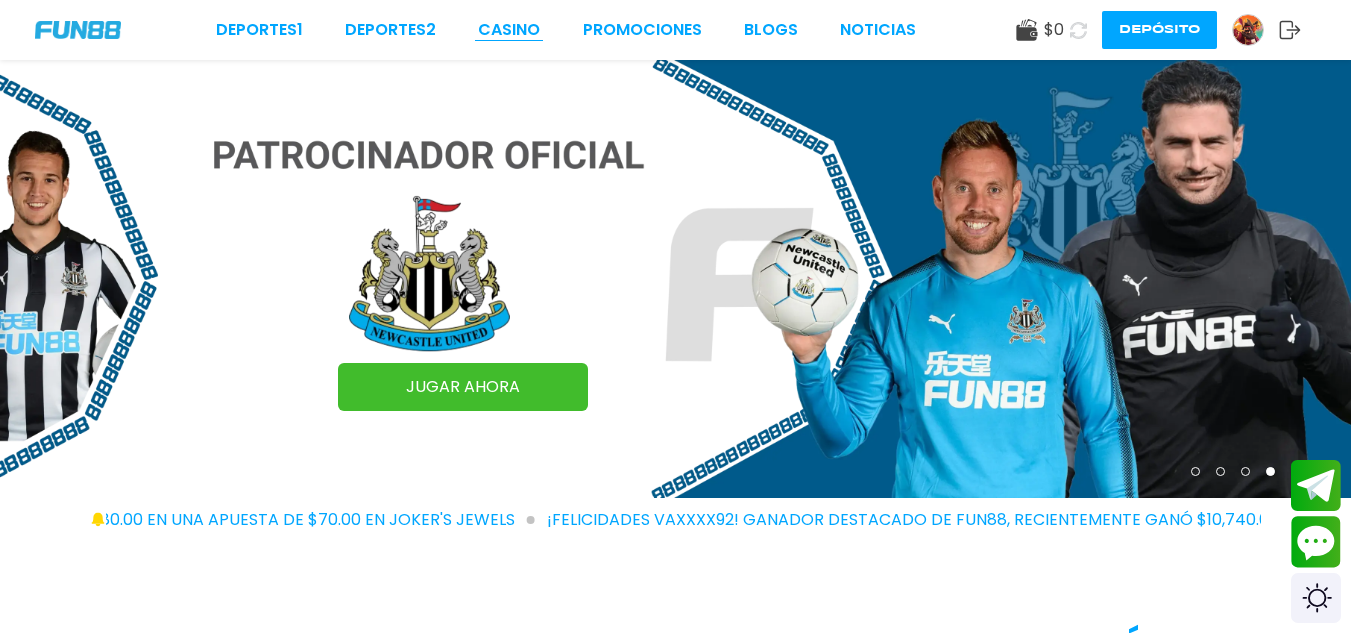 click on "CASINO" at bounding box center (509, 30) 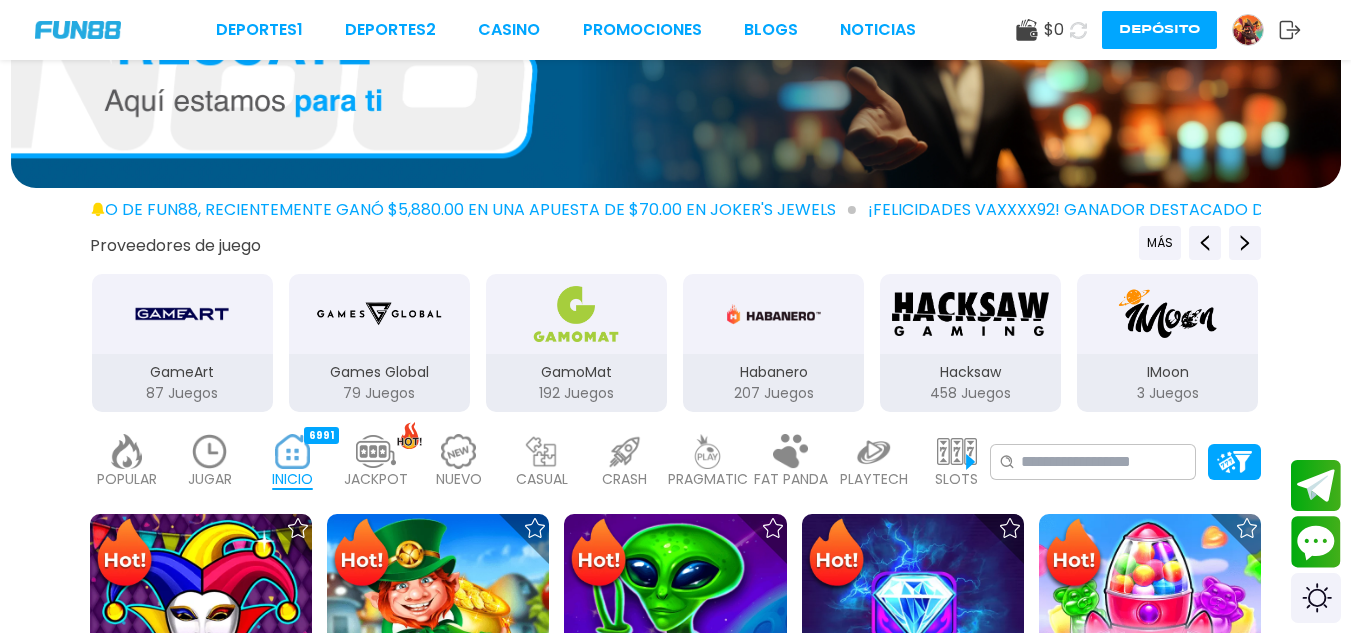 scroll, scrollTop: 200, scrollLeft: 0, axis: vertical 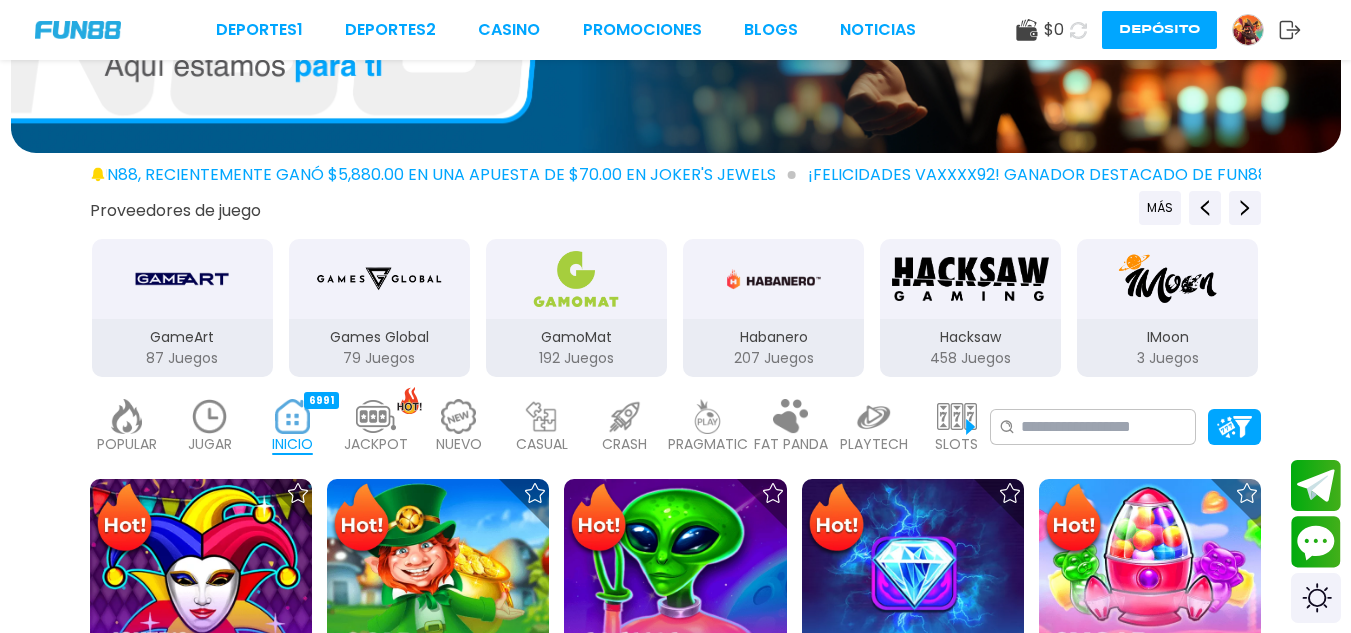 click at bounding box center (210, 416) 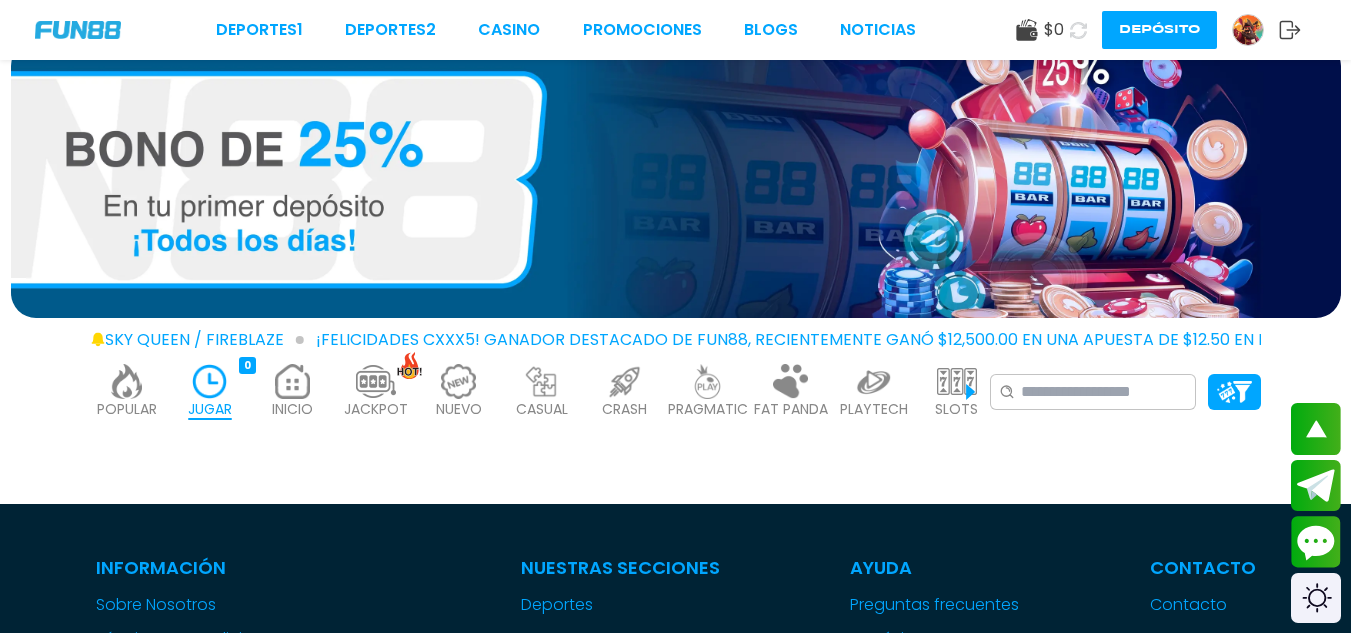 scroll, scrollTop: 0, scrollLeft: 0, axis: both 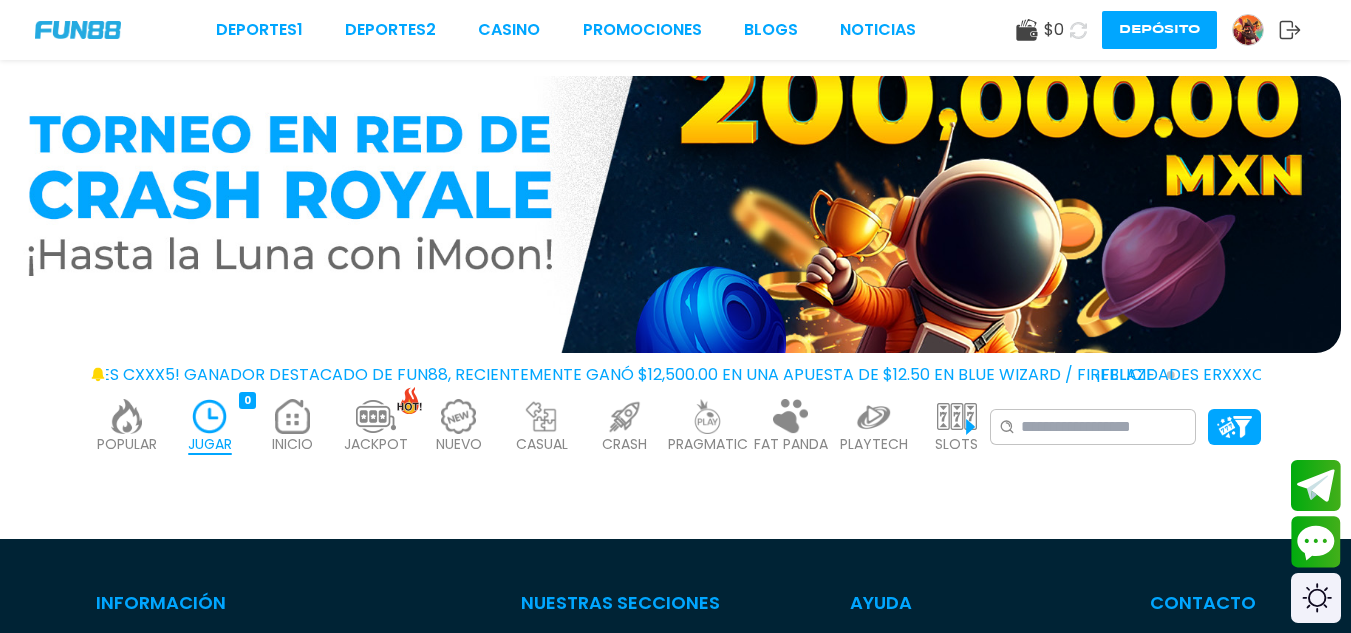 click at bounding box center [1248, 30] 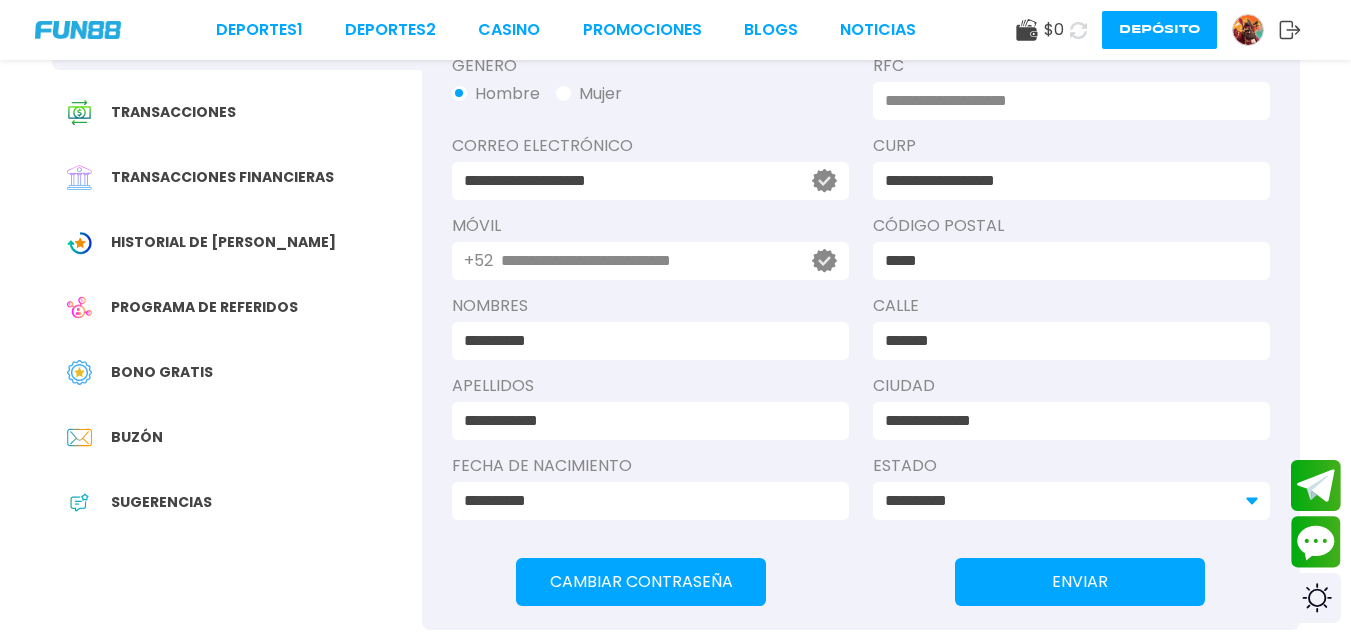 click on "Buzón" at bounding box center (137, 437) 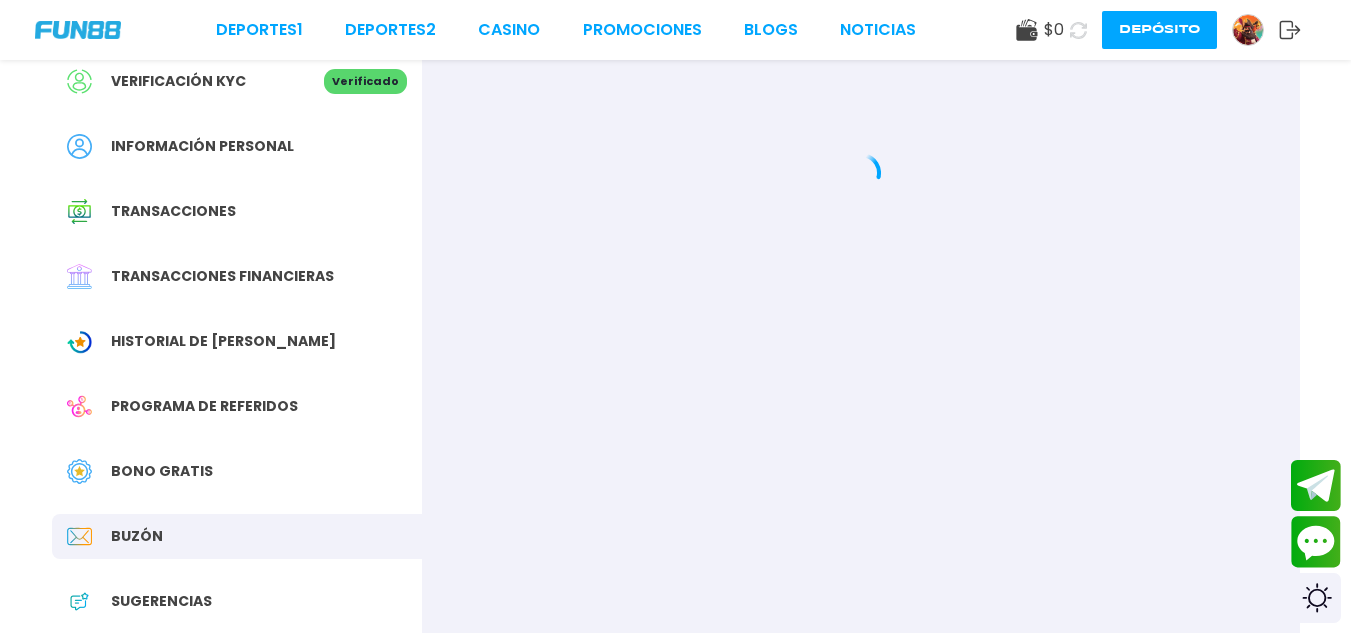 scroll, scrollTop: 0, scrollLeft: 0, axis: both 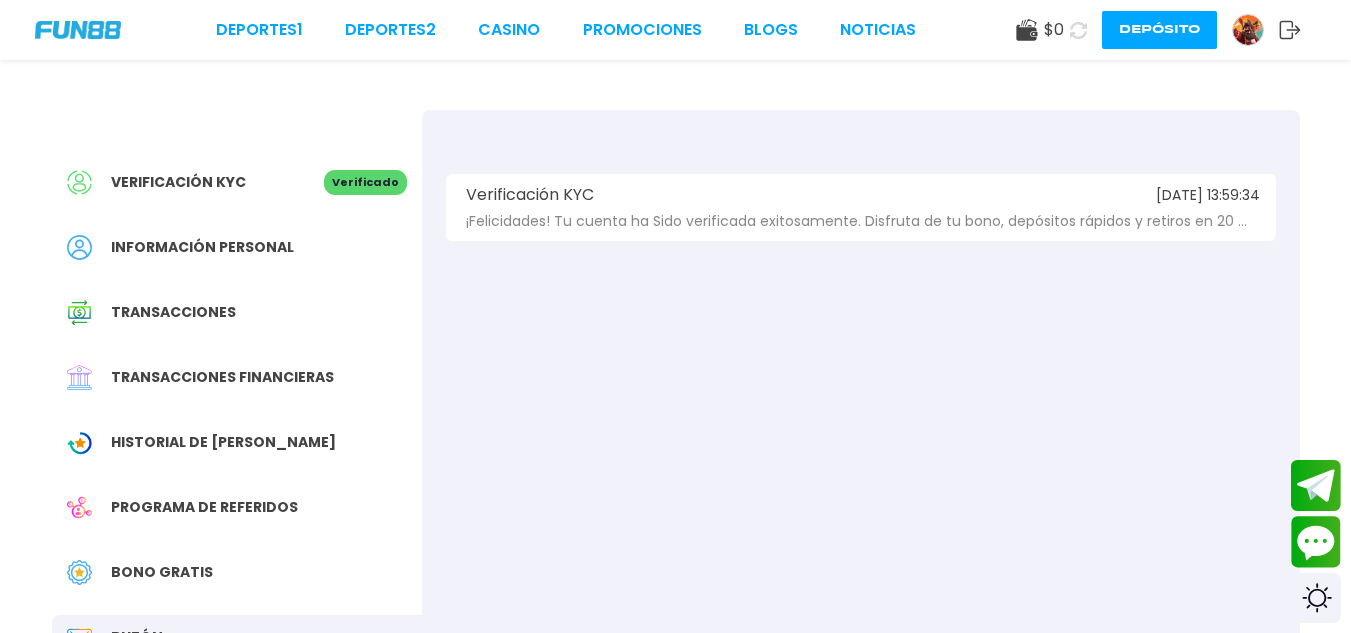 click on "¡Felicidades! Tu cuenta ha Sido verificada exitosamente. Disfruta de tu bono, depósitos rápidos y retiros en 20 minutos.!" at bounding box center [863, 221] 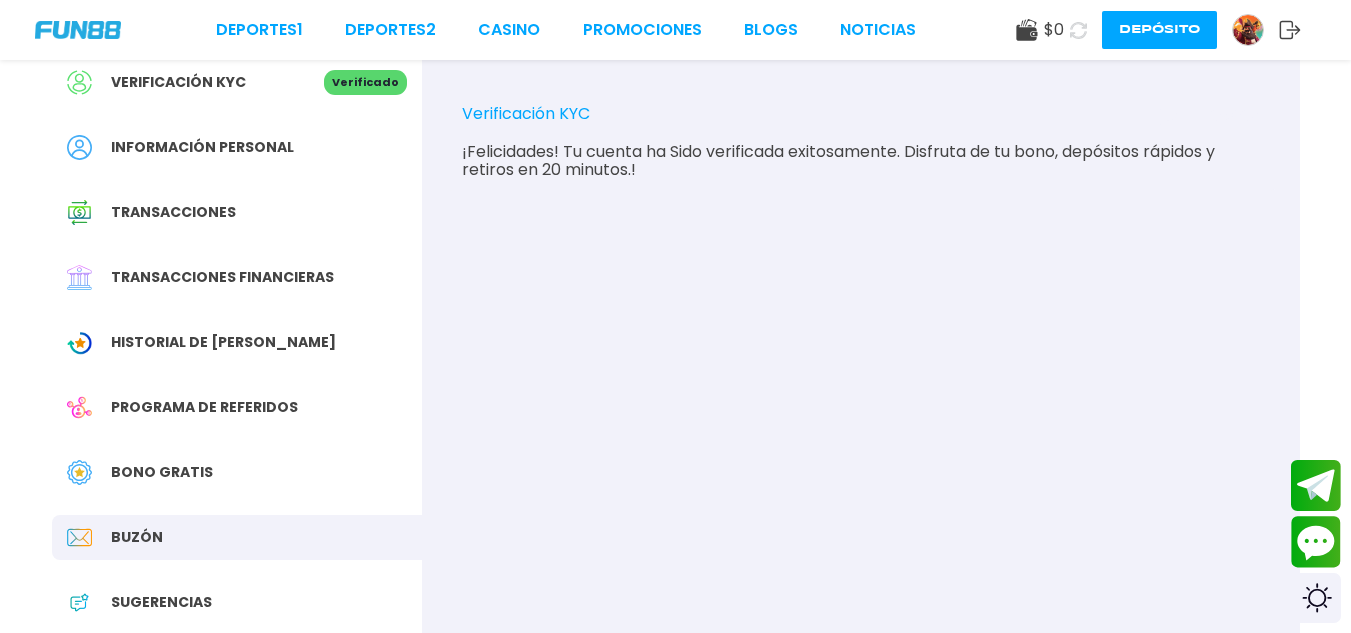 scroll, scrollTop: 200, scrollLeft: 0, axis: vertical 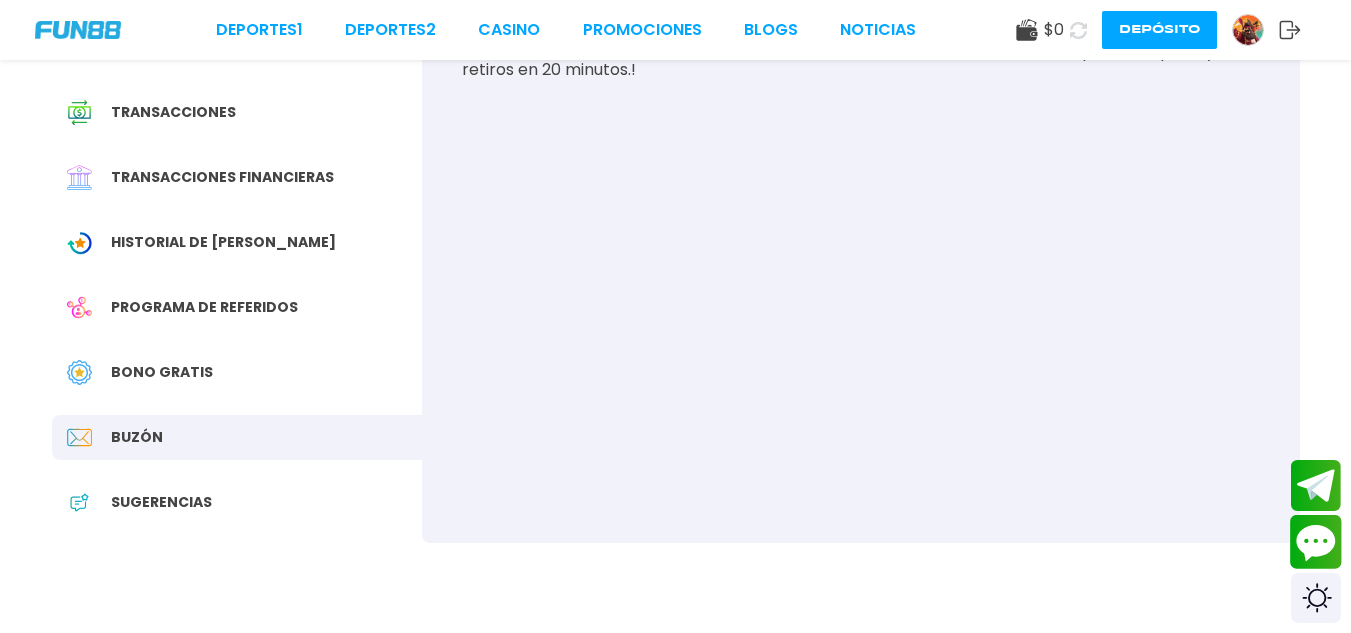 click at bounding box center (1316, 542) 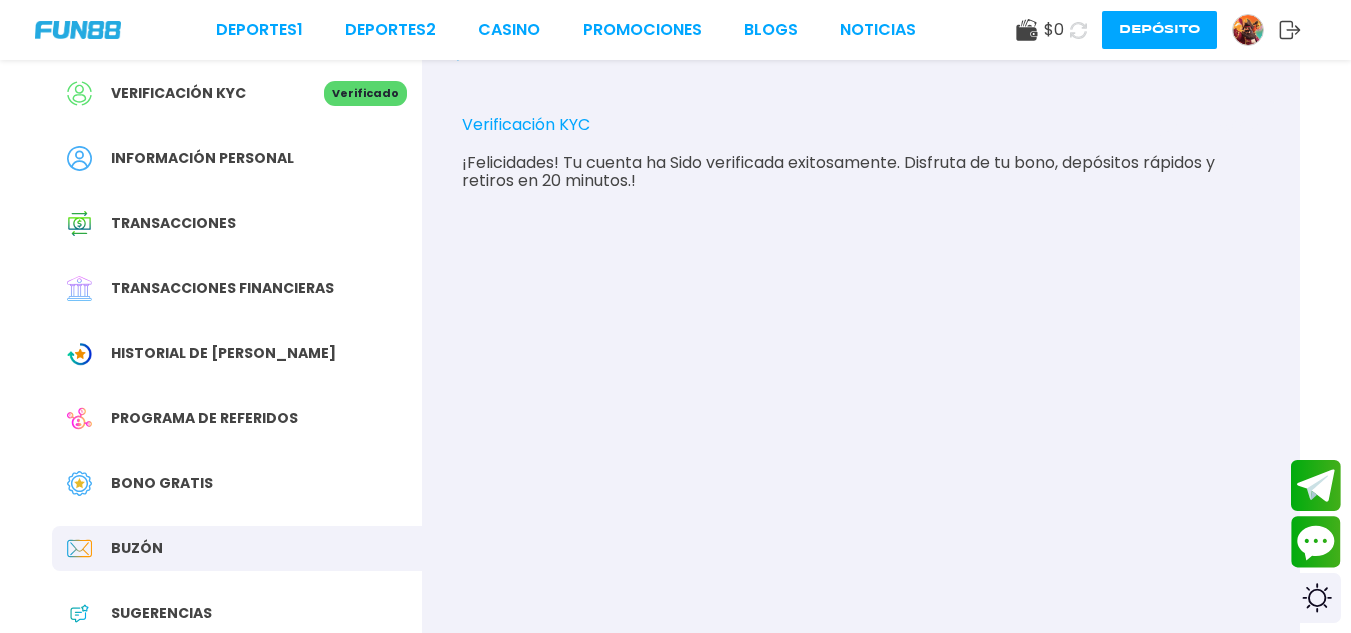 scroll, scrollTop: 0, scrollLeft: 0, axis: both 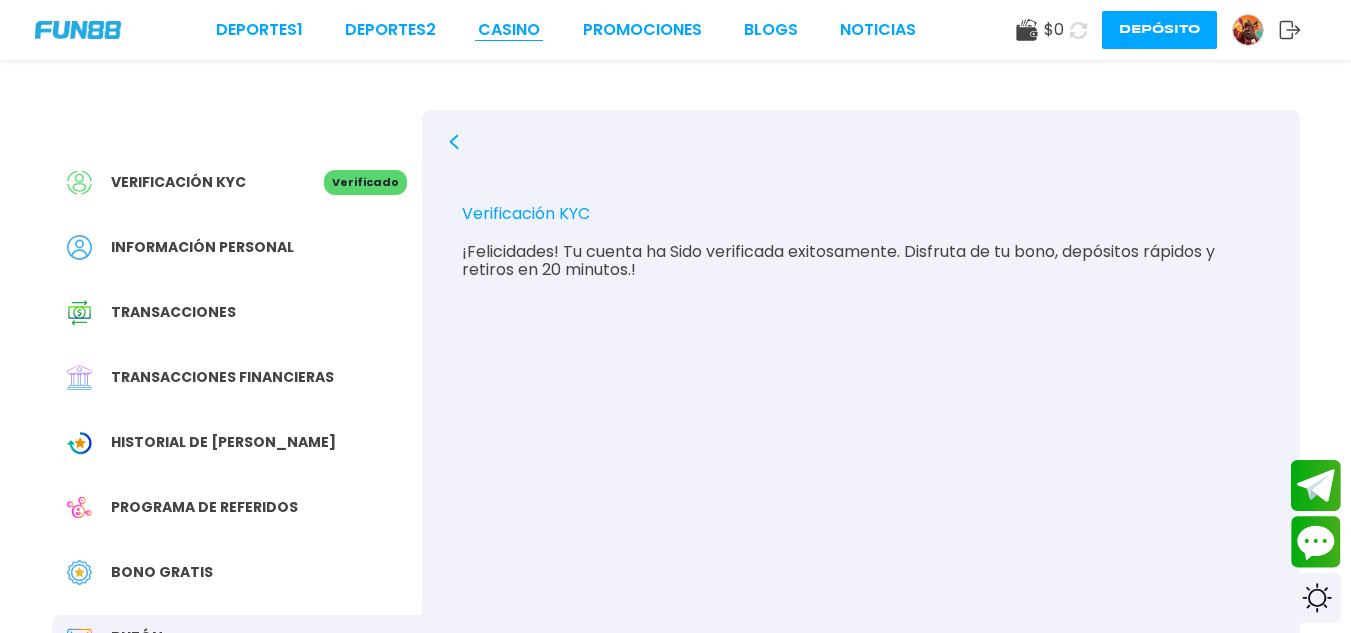click on "CASINO" at bounding box center (509, 30) 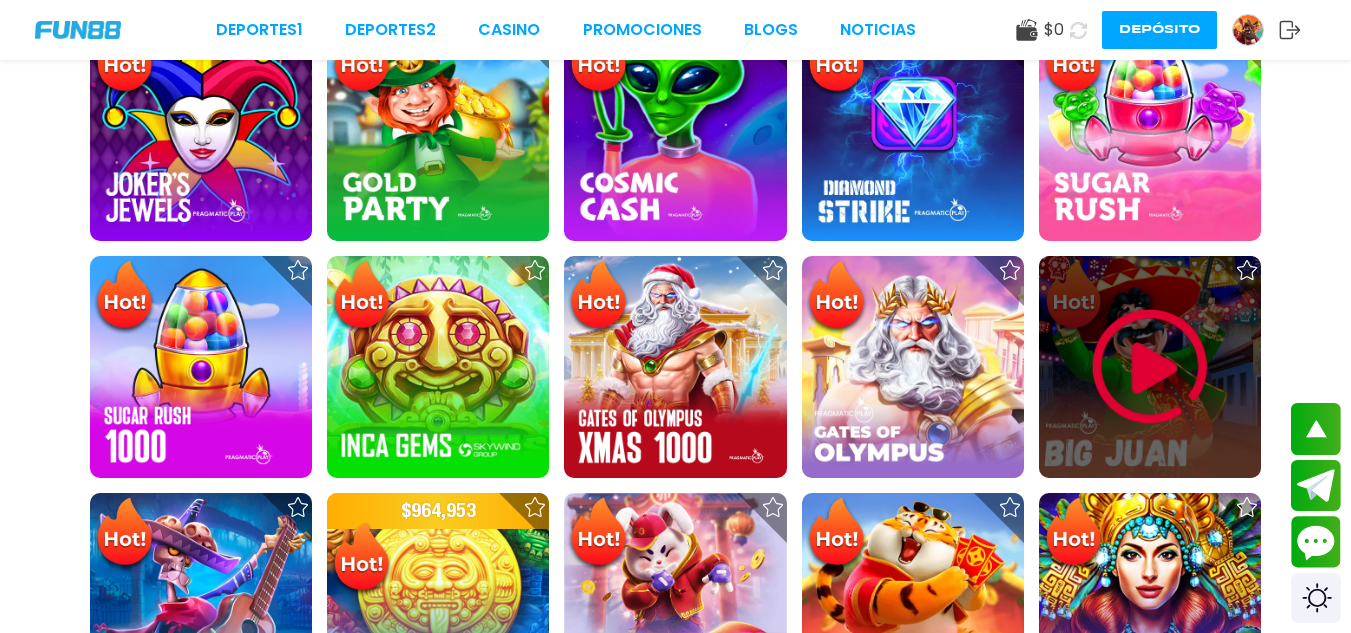 scroll, scrollTop: 400, scrollLeft: 0, axis: vertical 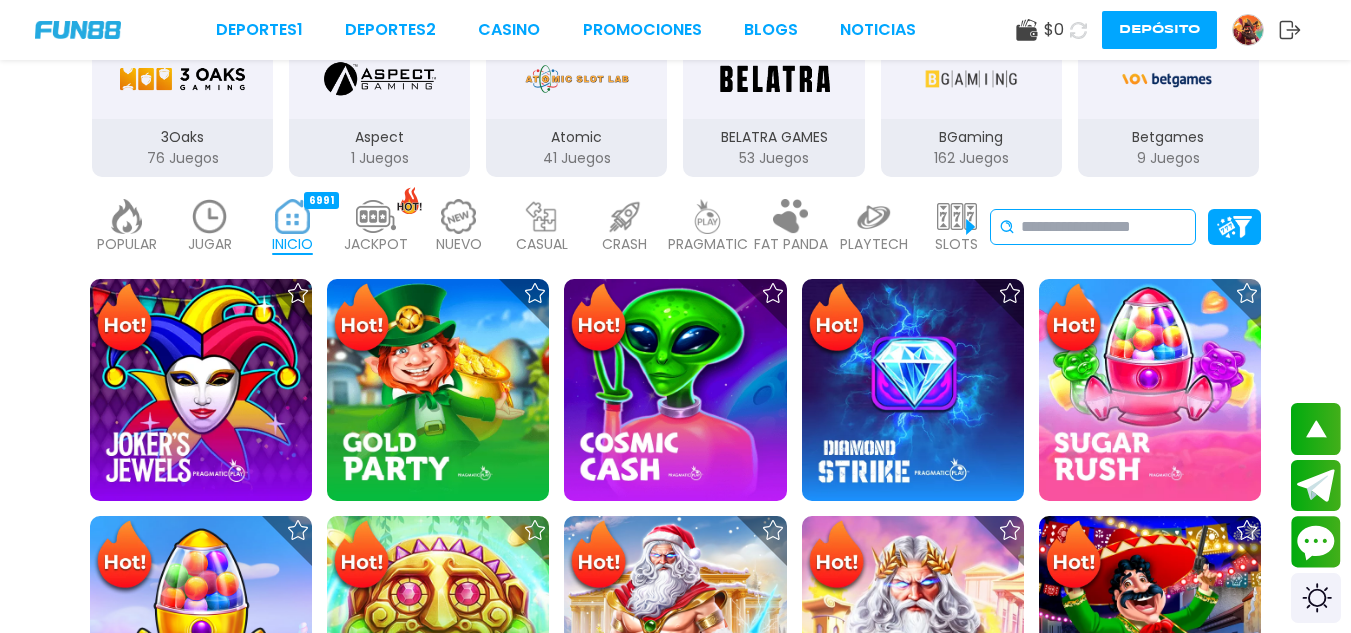 click at bounding box center [1104, 227] 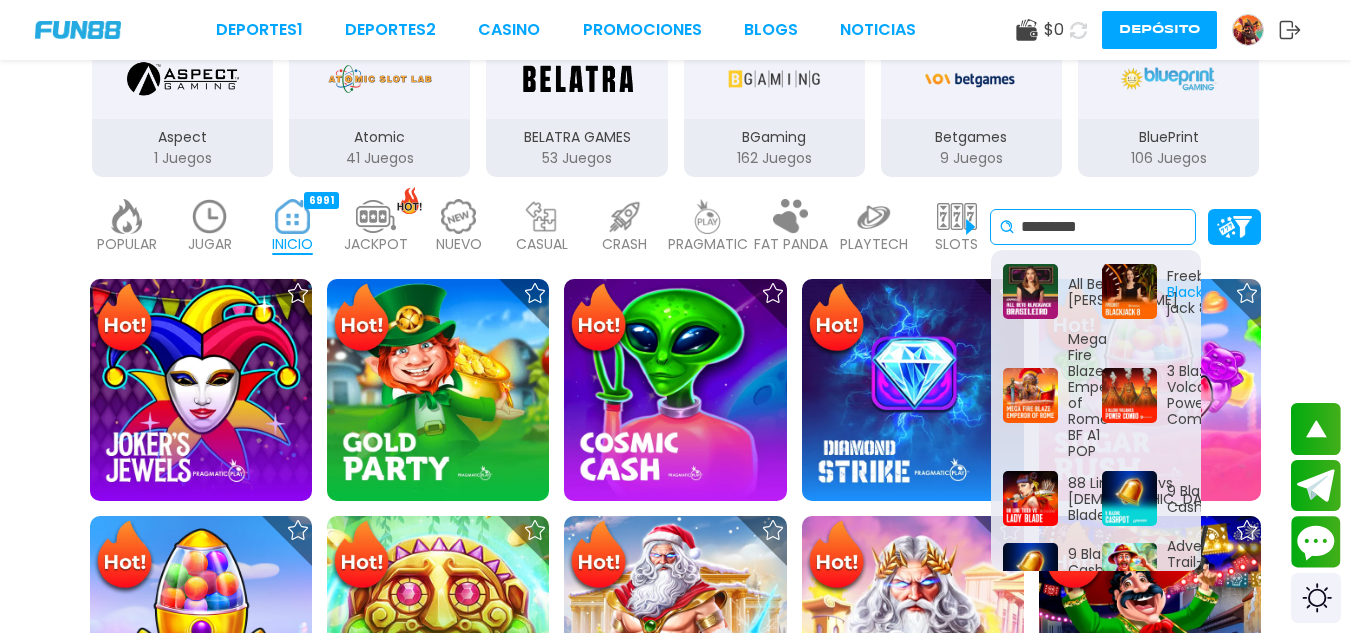 type on "*********" 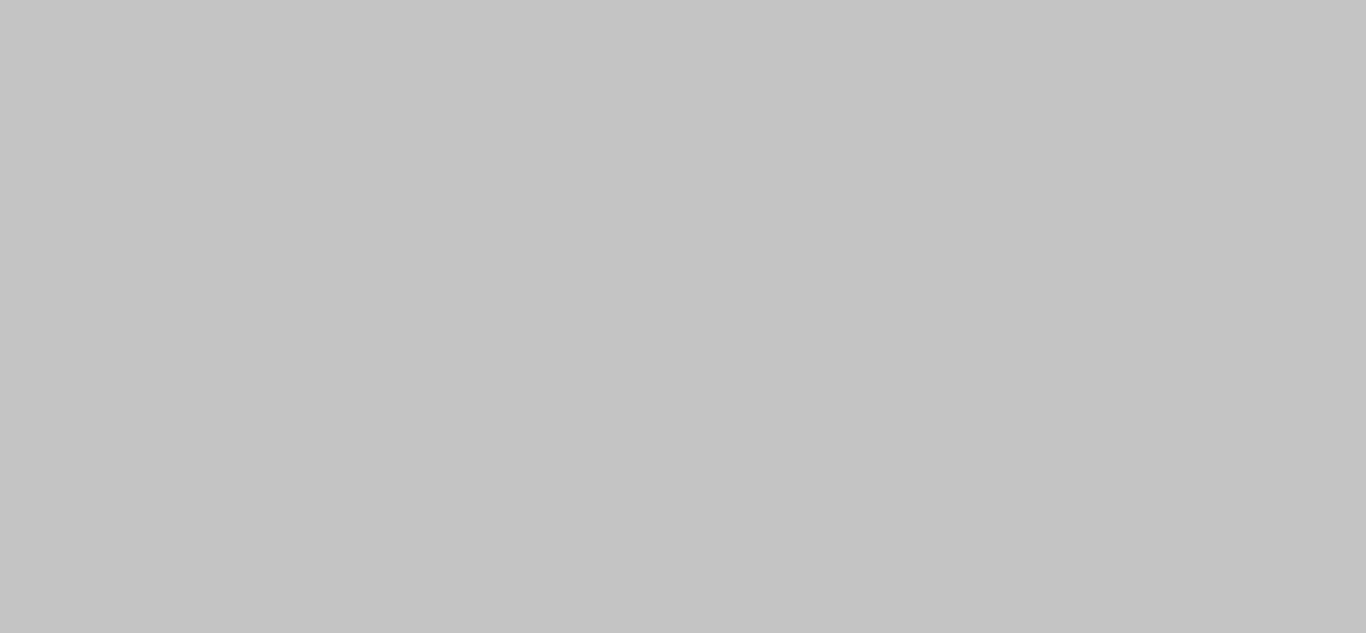 scroll, scrollTop: 0, scrollLeft: 0, axis: both 